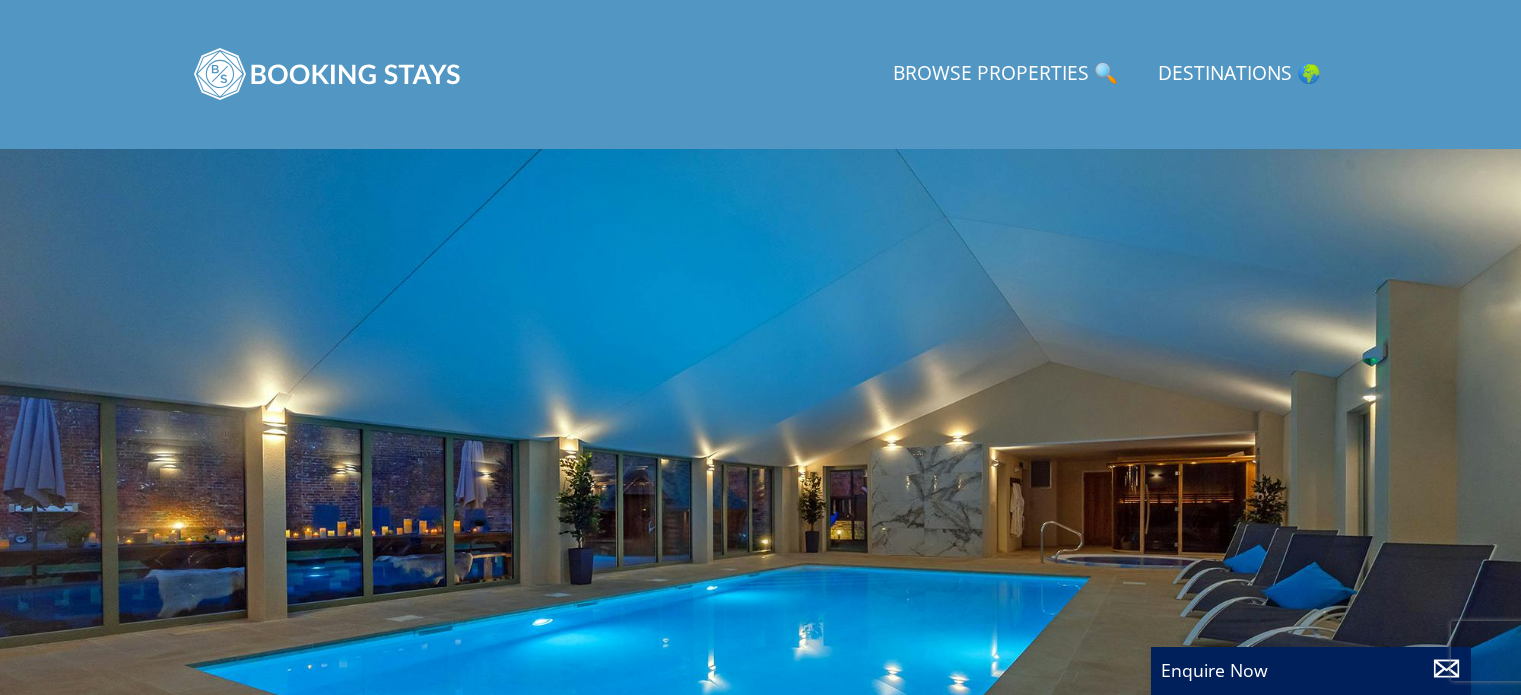 scroll, scrollTop: 0, scrollLeft: 0, axis: both 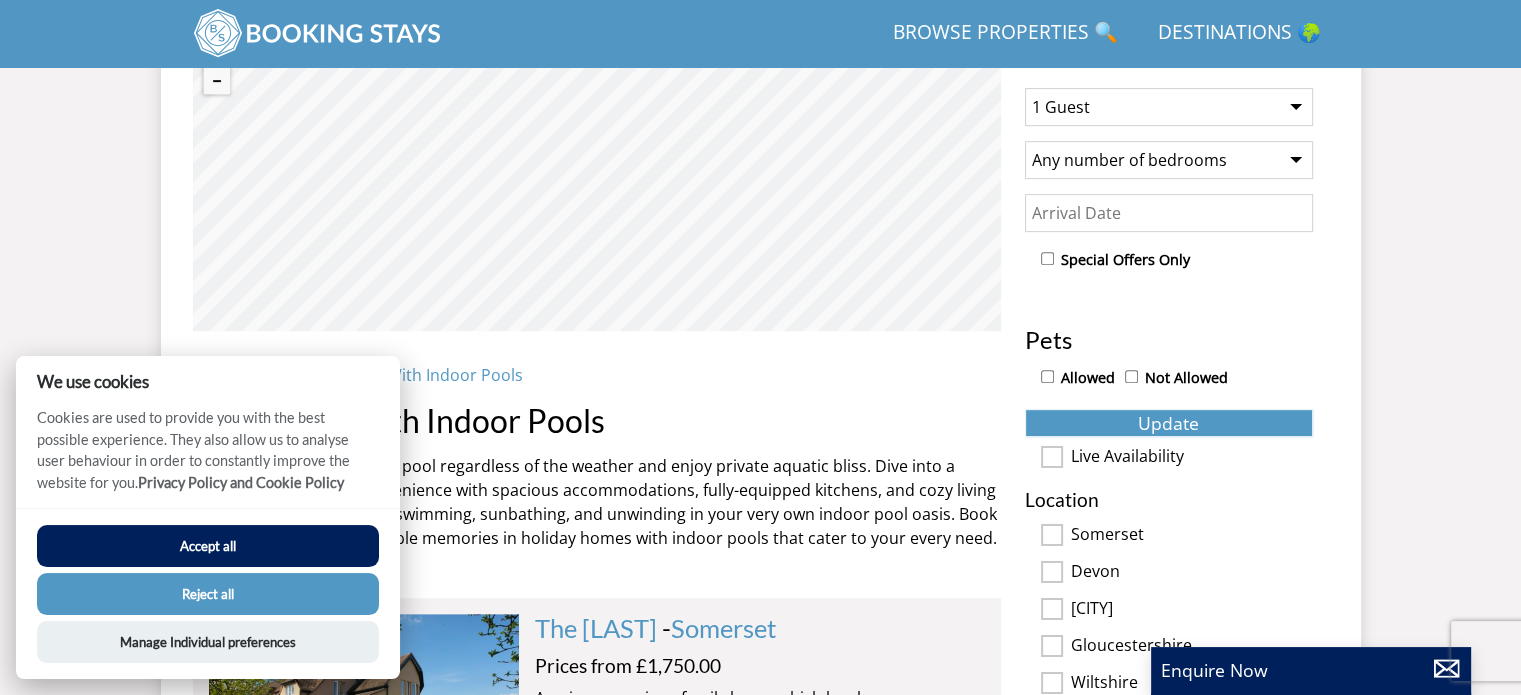 click on "1 Guest
2 Guests
3 Guests
4 Guests
5 Guests
6 Guests
7 Guests
8 Guests
9 Guests
10 Guests
11 Guests
12 Guests
13 Guests
14 Guests
15 Guests
16 Guests
17 Guests
18 Guests
19 Guests
20 Guests
21 Guests
22 Guests
23 Guests
24 Guests
25 Guests
26 Guests
27 Guests
28 Guests
29 Guests
30 Guests
31 Guests
32 Guests" at bounding box center [1169, 107] 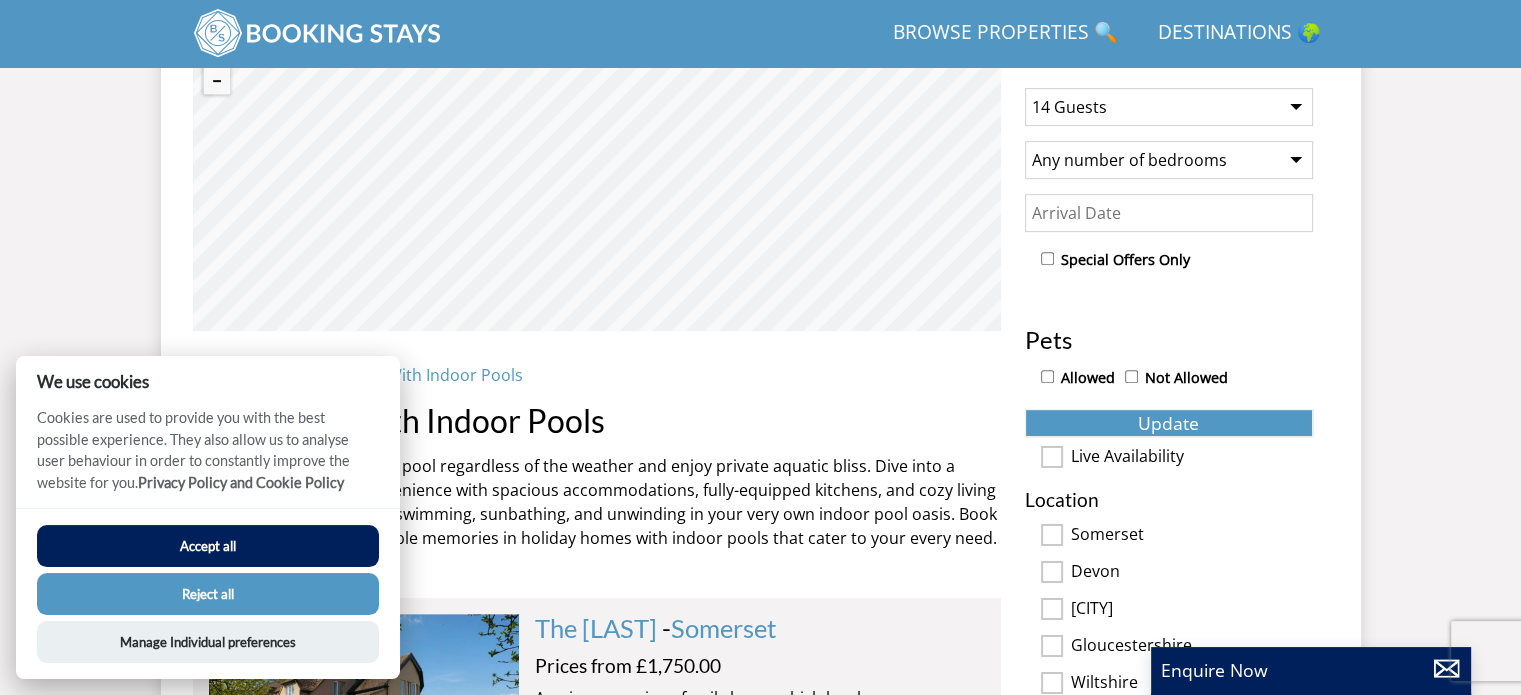 click on "Any number of bedrooms
4 Bedrooms
5 Bedrooms
6 Bedrooms
7 Bedrooms
8 Bedrooms
9 Bedrooms
10 Bedrooms
11 Bedrooms
12 Bedrooms
13 Bedrooms
14 Bedrooms
15 Bedrooms
16 Bedrooms" at bounding box center [1169, 160] 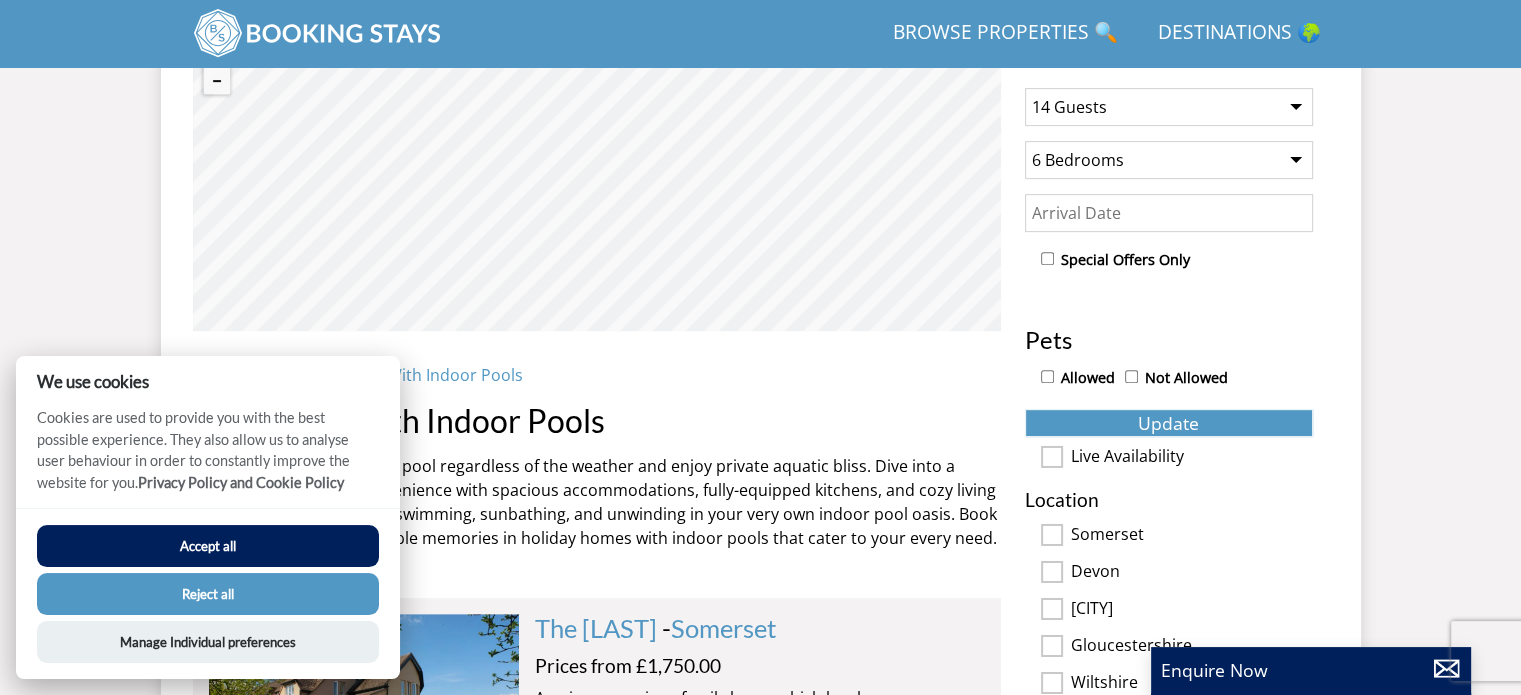click on "Any number of bedrooms
4 Bedrooms
5 Bedrooms
6 Bedrooms
7 Bedrooms
8 Bedrooms
9 Bedrooms
10 Bedrooms
11 Bedrooms
12 Bedrooms
13 Bedrooms
14 Bedrooms
15 Bedrooms
16 Bedrooms" at bounding box center [1169, 160] 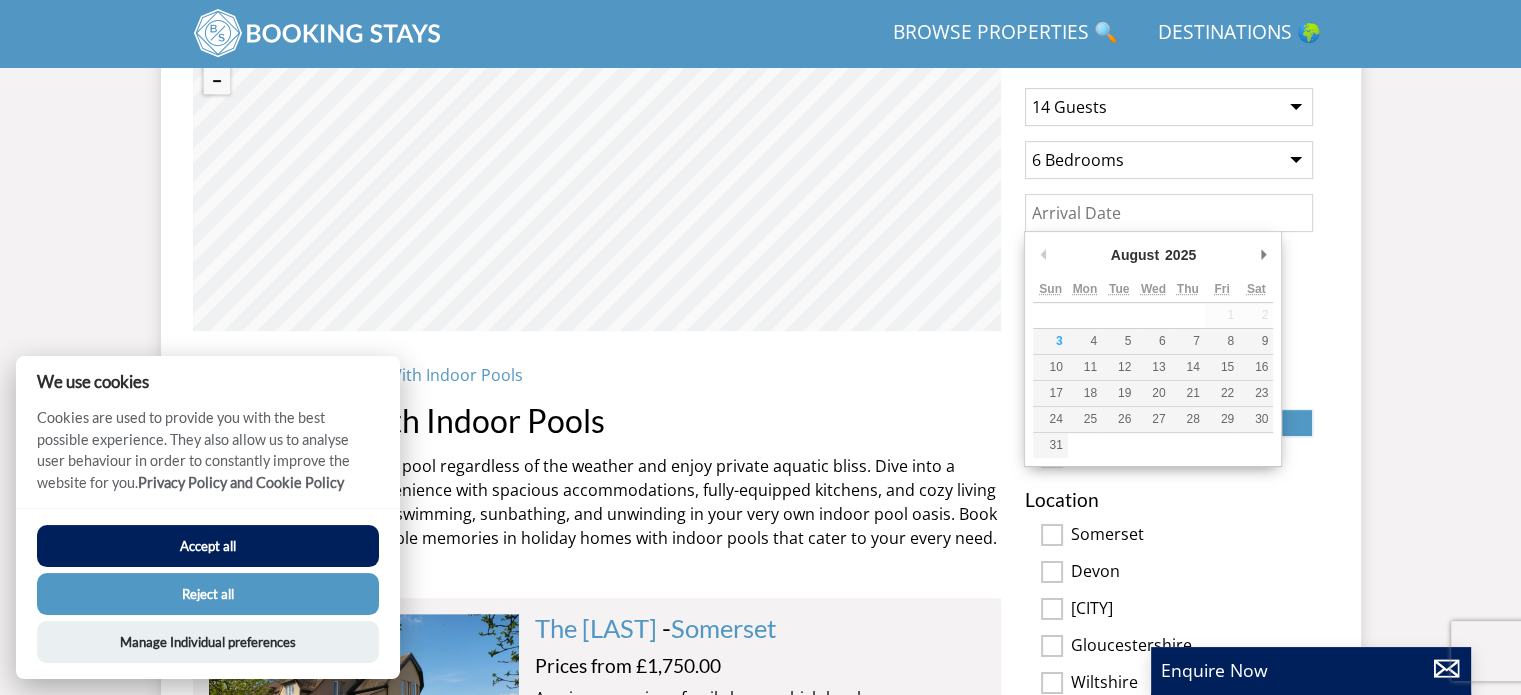 click on "Date" at bounding box center (1169, 213) 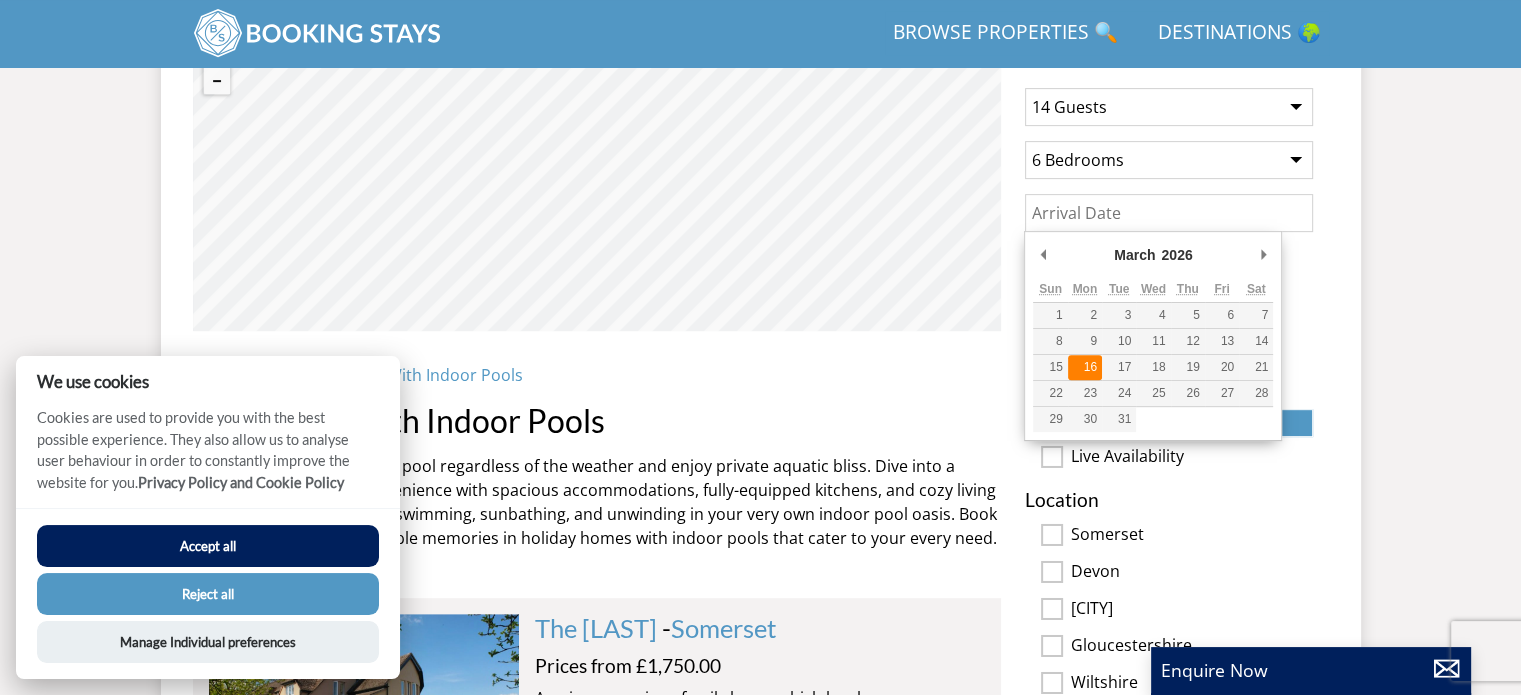 type on "16/03/2026" 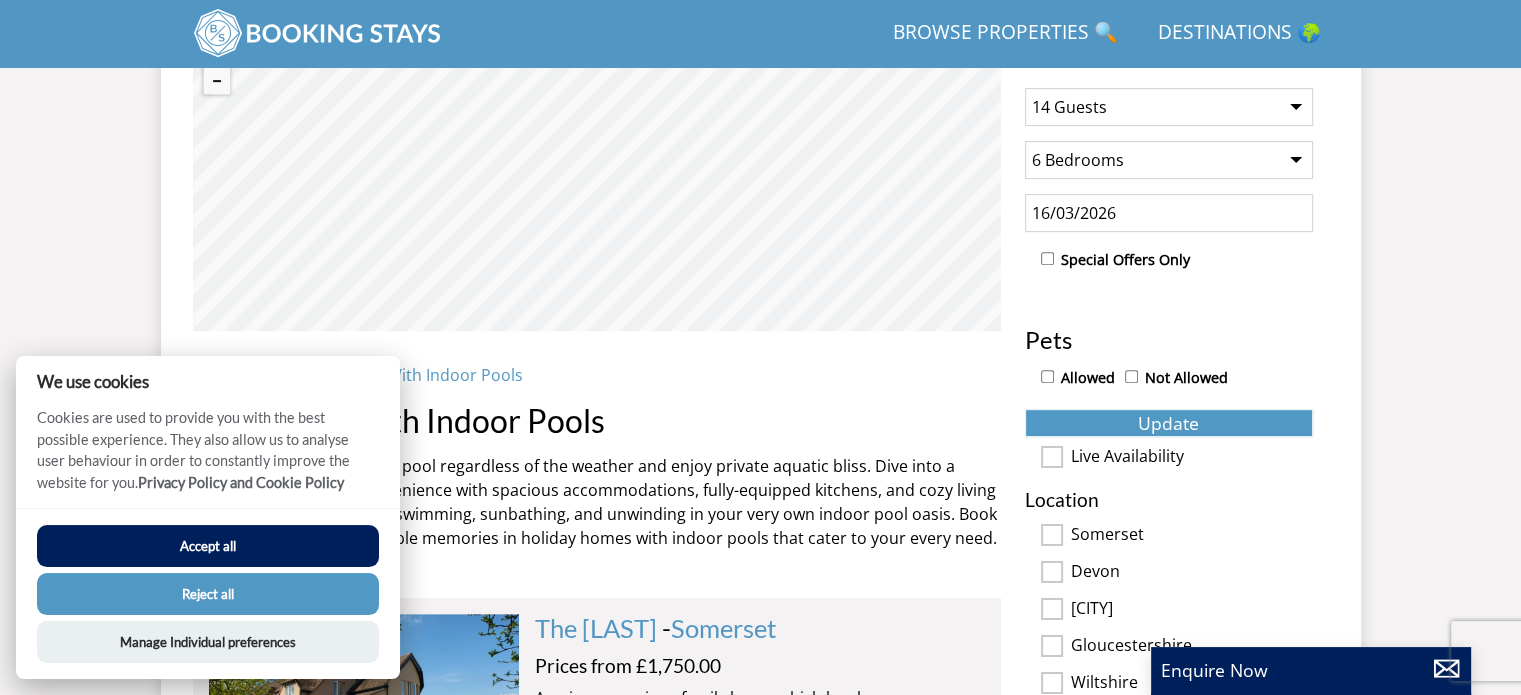 click on "Allowed" at bounding box center [1047, 376] 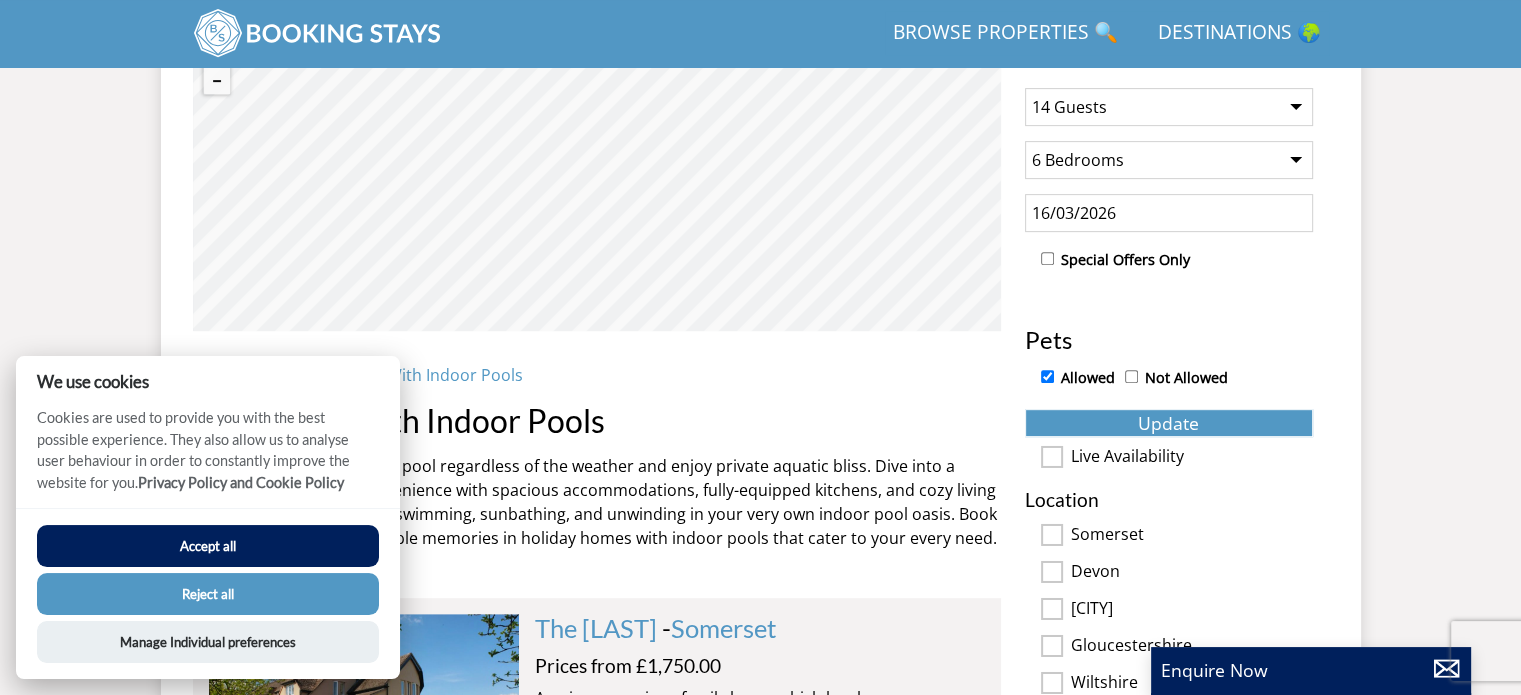 click on "Devon" at bounding box center [1052, 572] 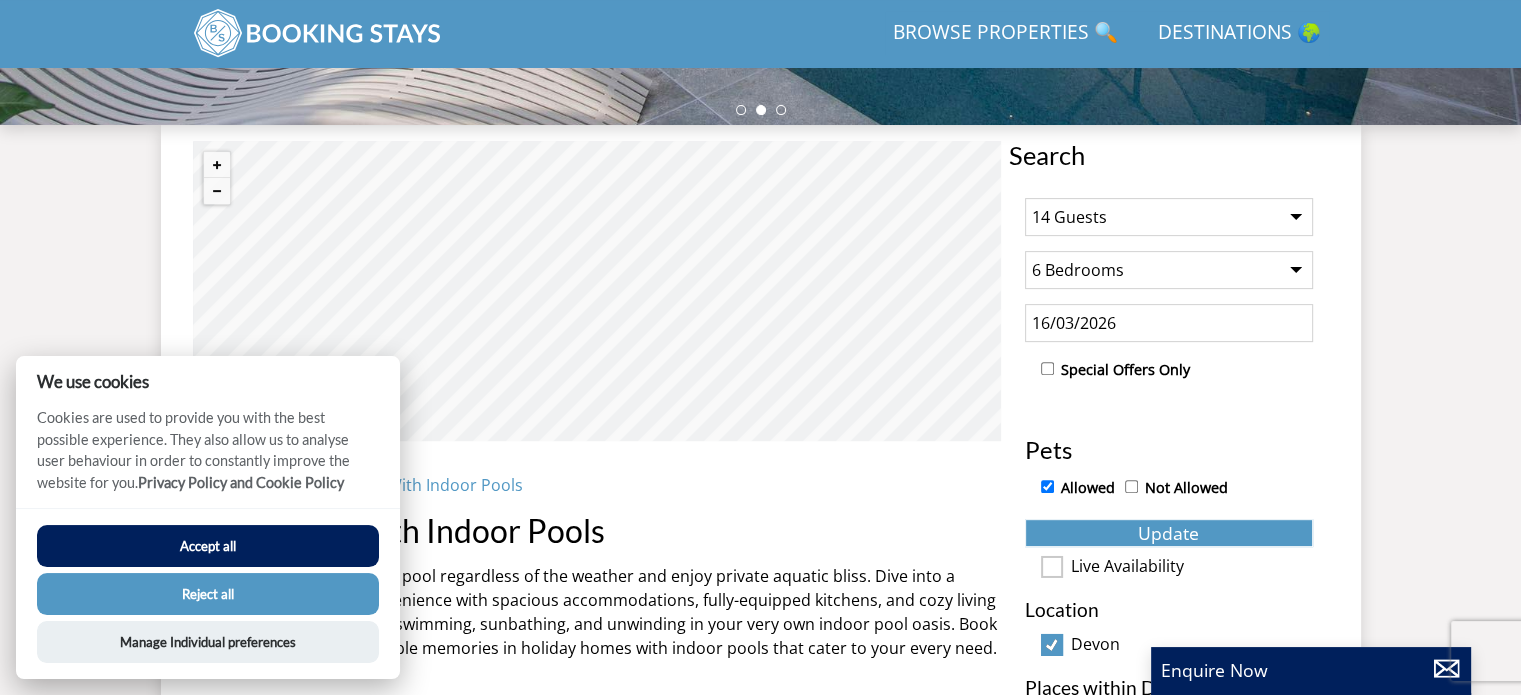 scroll, scrollTop: 636, scrollLeft: 0, axis: vertical 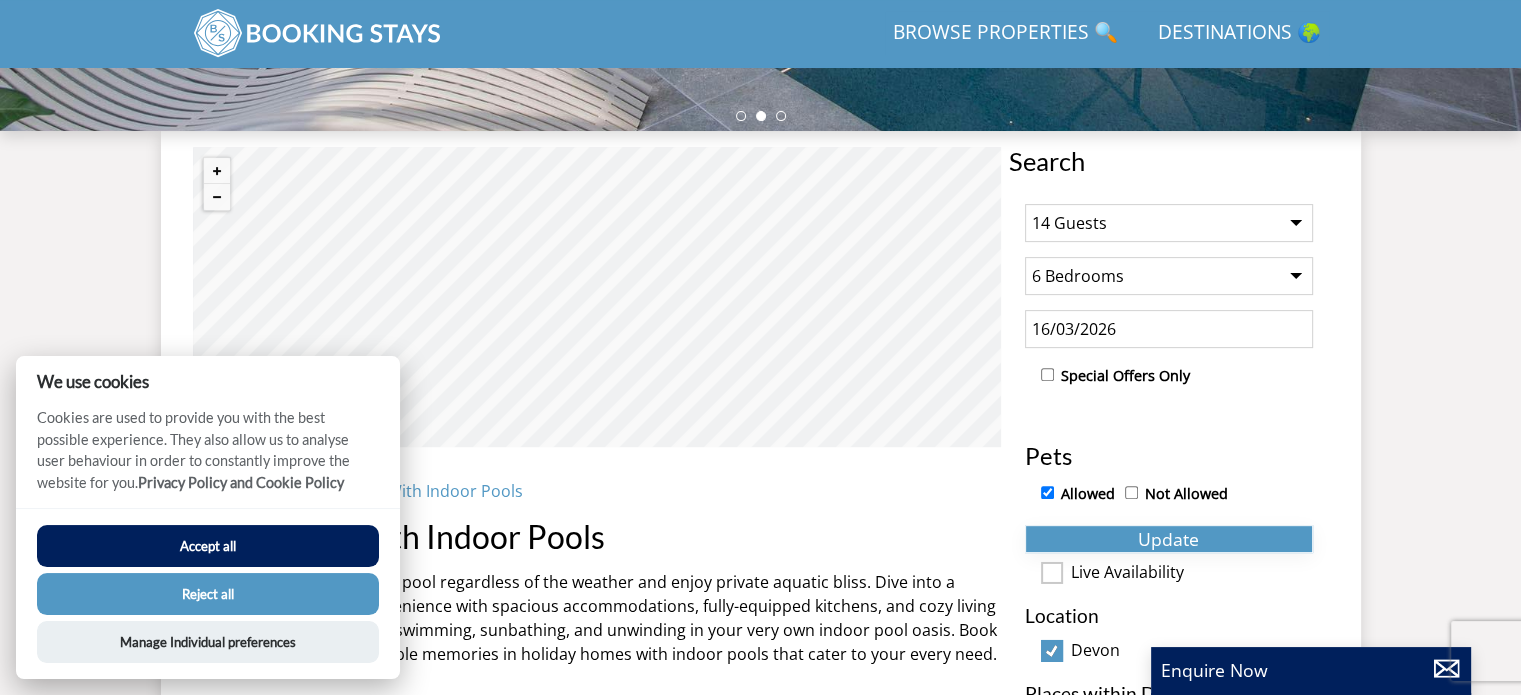 click on "Update" at bounding box center (1169, 539) 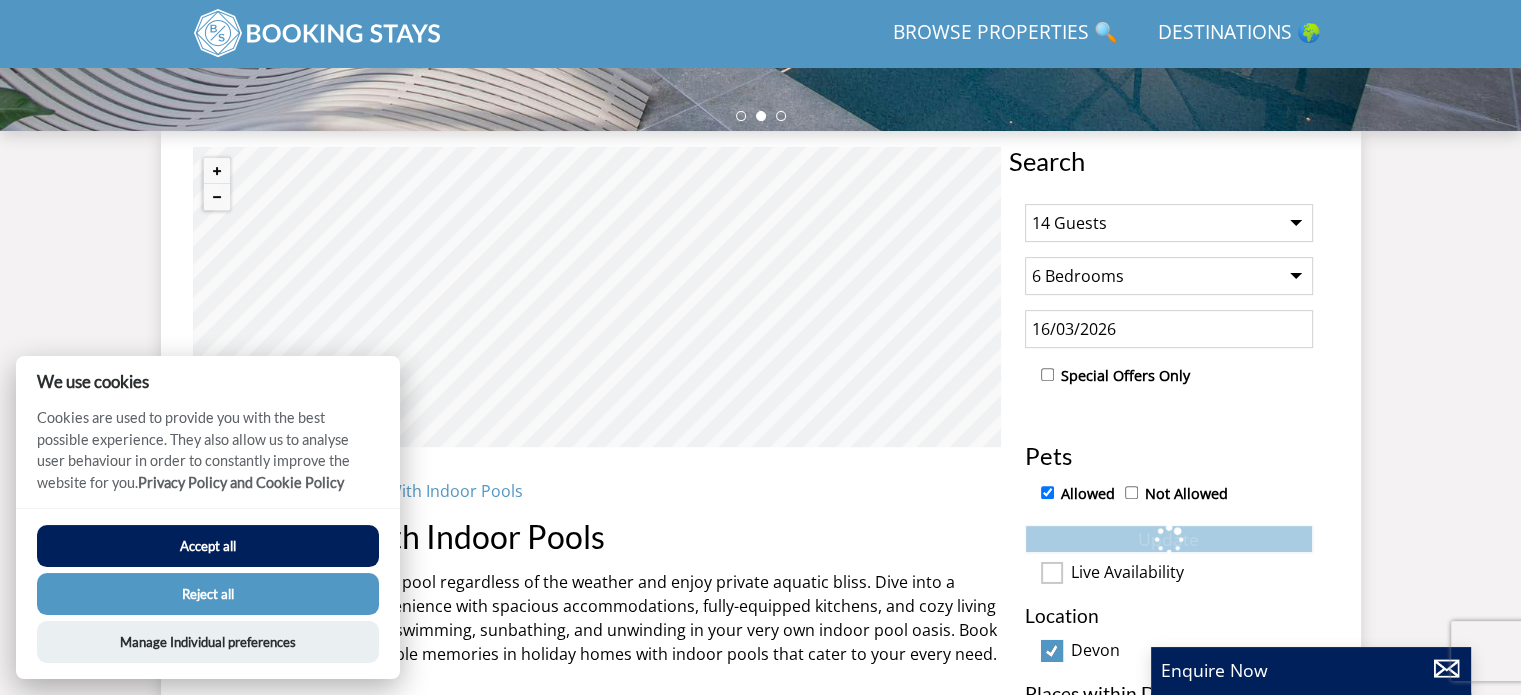 click on "Reject all" at bounding box center (208, 594) 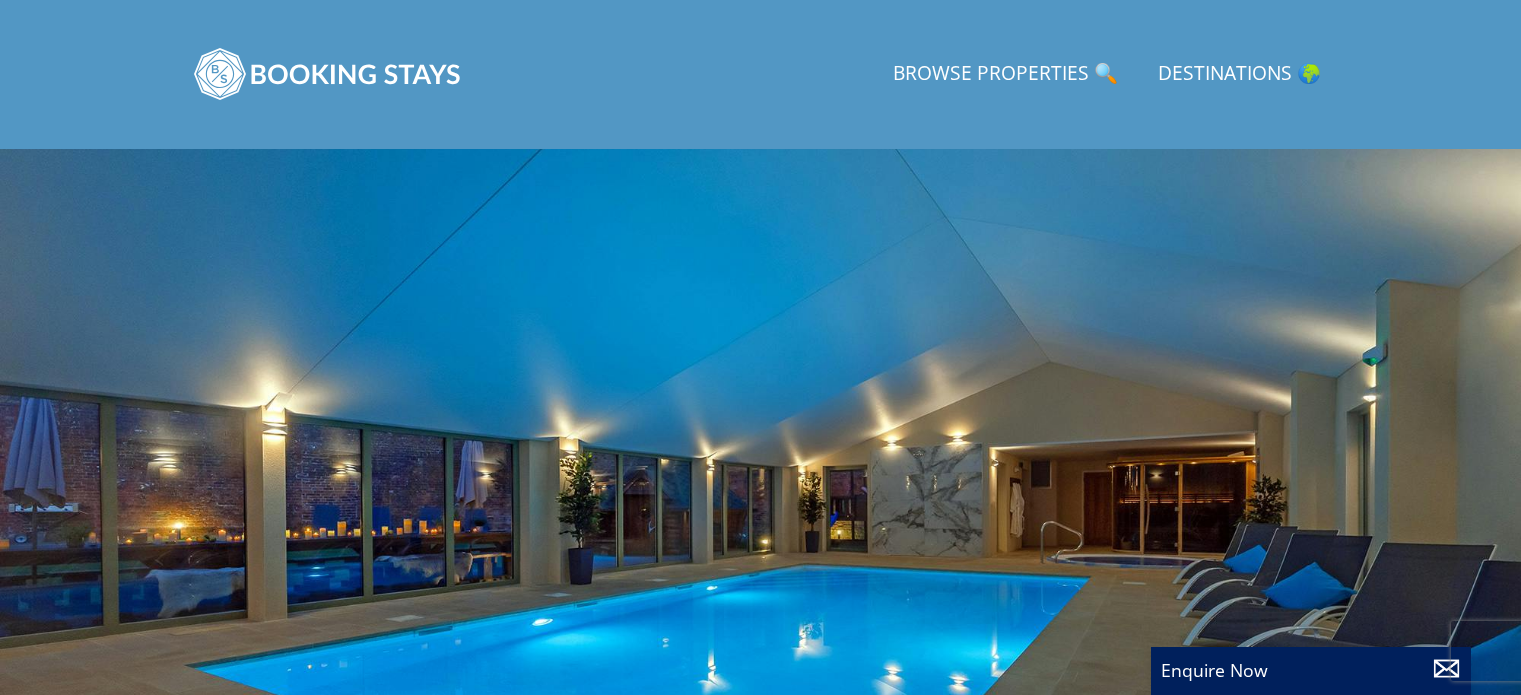 scroll, scrollTop: 717, scrollLeft: 0, axis: vertical 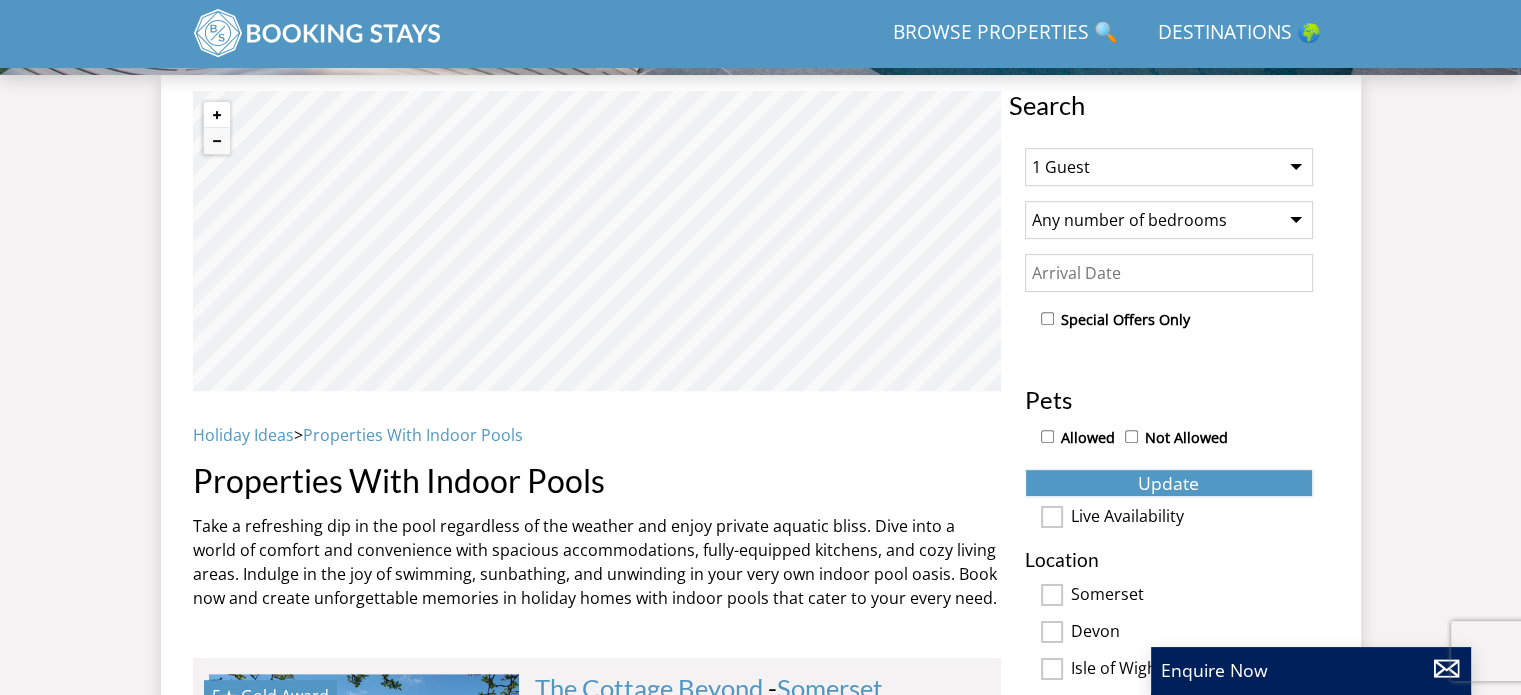 click at bounding box center (217, 115) 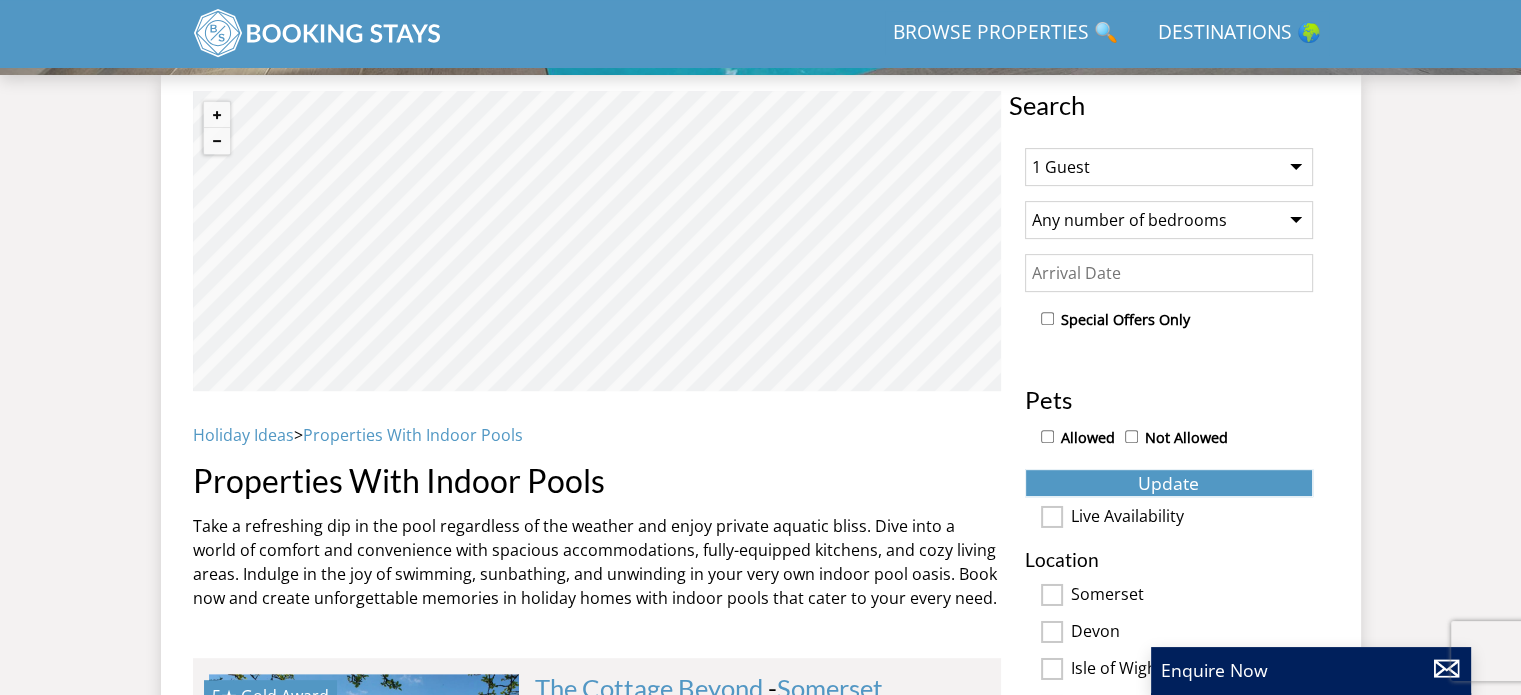 click on "Search
Menu
Browse Properties 🔍
Destinations 🌍
Guests
1
2
3
4
5
6
7
8
9
10
11
12
13
14
15
16
17
18
19
20
21
22
23
24
25
26
27
28
29
30
31
32
33
34
35
36
37
38
39
40
41
42
43
44
45
46
47
48
49
50
Date
03/08/2025
Search
Search" at bounding box center (760, 4563) 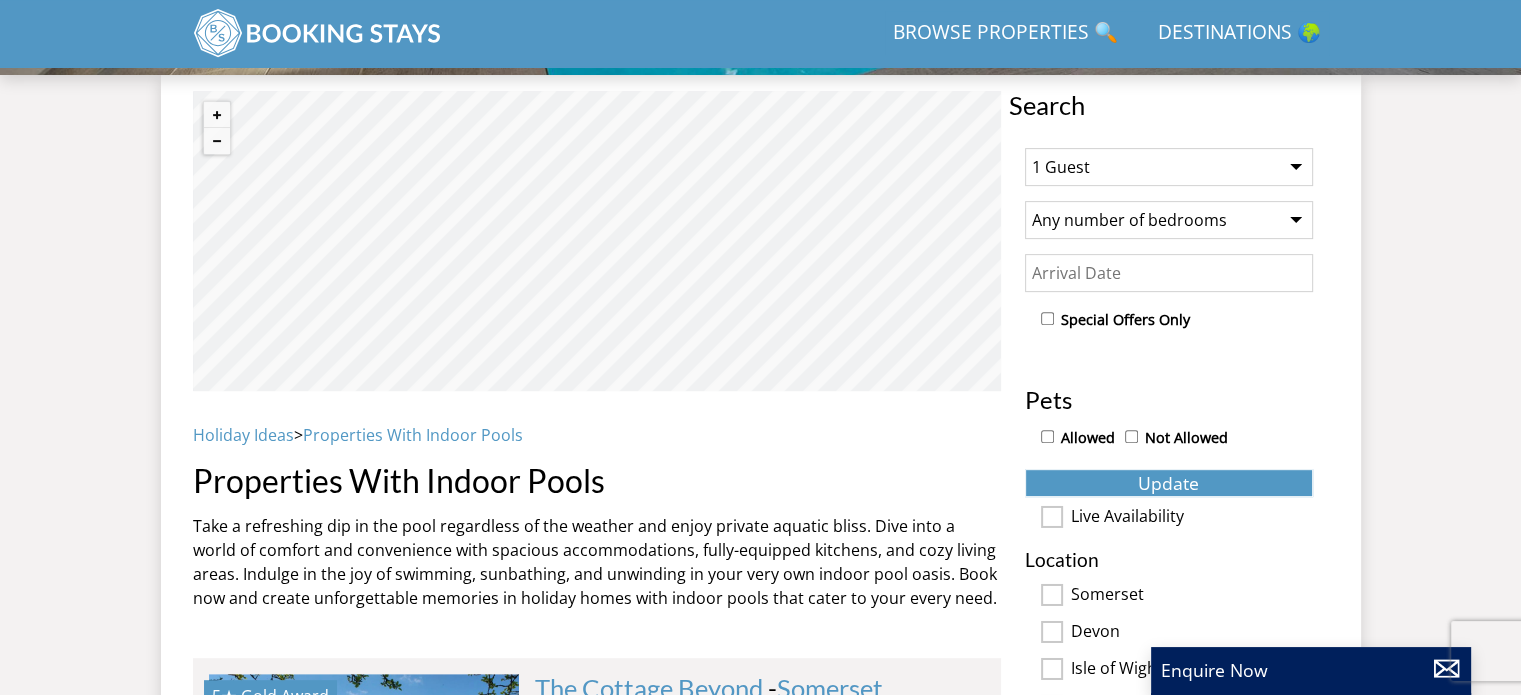 click on "© MapTiler   © OpenStreetMap contributors X Beach View Devon / Sleeps up to 4
Properties
UK
Holiday Ideas  >  Properties With Indoor Pools
Properties With Indoor Pools
Take a refreshing dip in the pool regardless of the weather and enjoy private aquatic bliss. Dive into a world of comfort and convenience with spacious accommodations, fully-equipped kitchens, and cozy living areas. Indulge in the joy of swimming, sunbathing, and unwinding in your very own indoor pool oasis. Book now and create unforgettable memories in holiday homes with indoor pools that cater to your every need.
Churchill 20 in Somerset with Indoor Pool" at bounding box center (597, 4736) 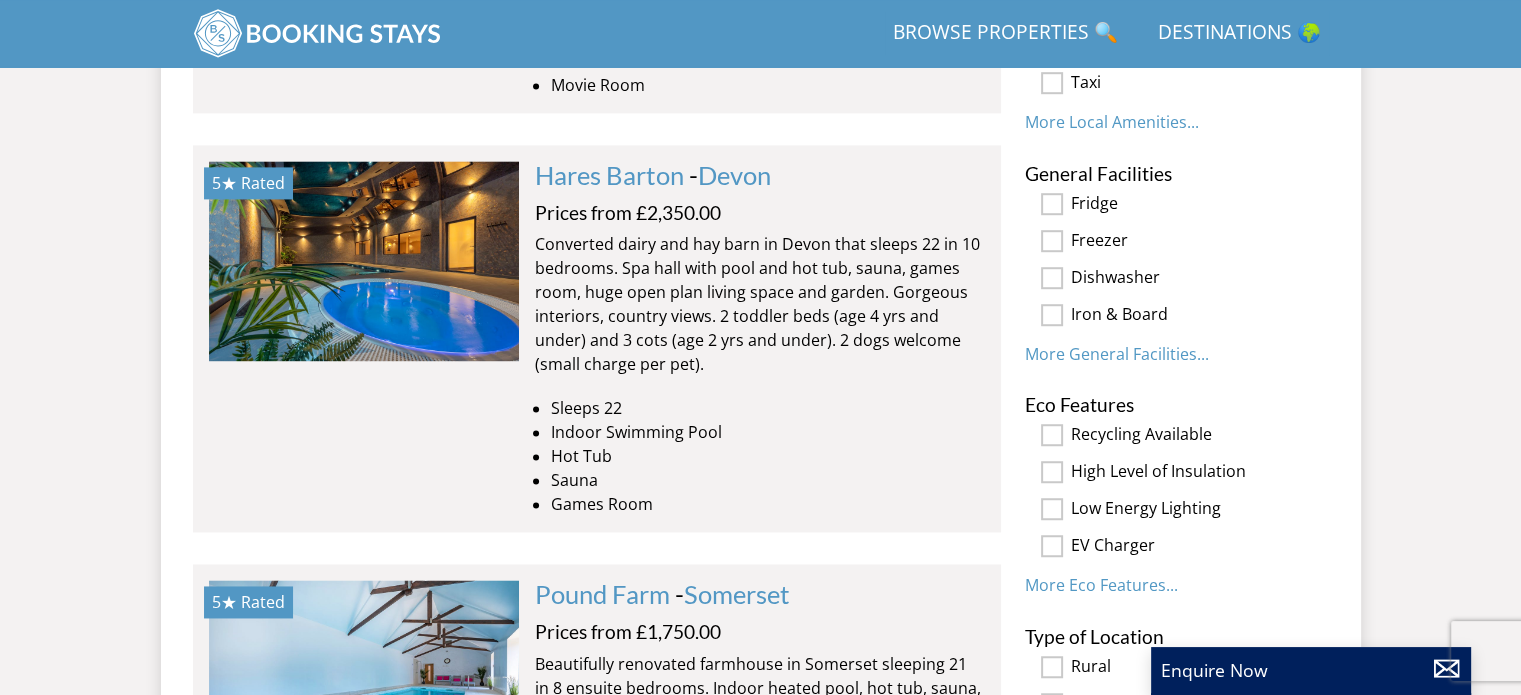 scroll, scrollTop: 2900, scrollLeft: 0, axis: vertical 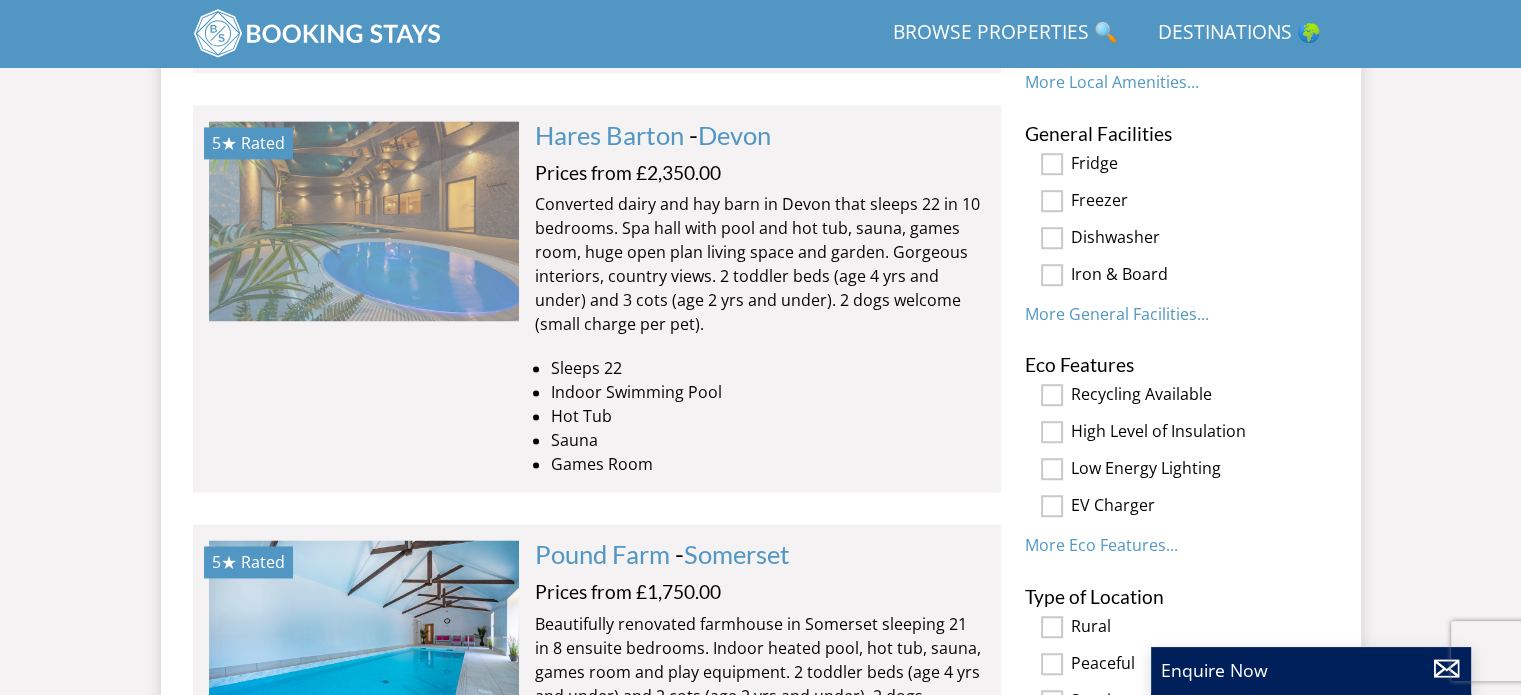click at bounding box center [364, 221] 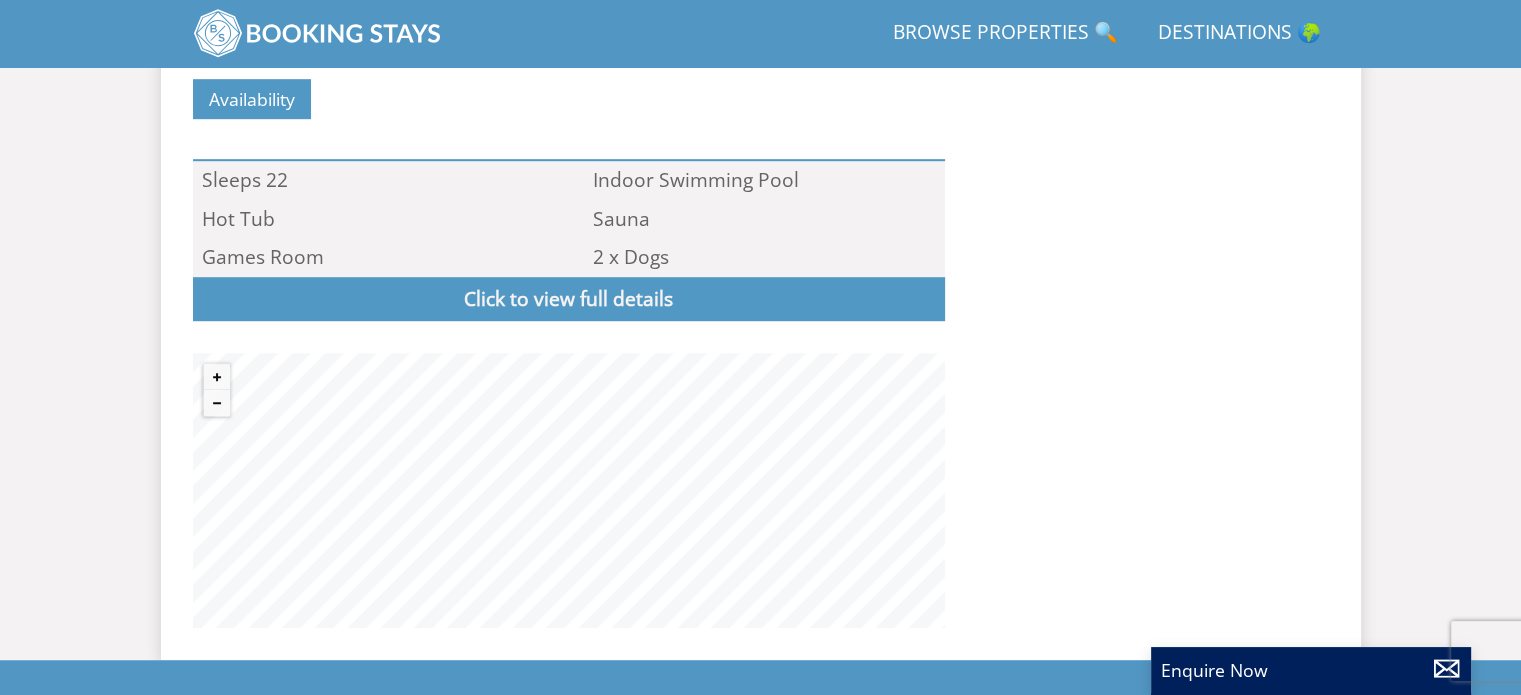 scroll, scrollTop: 1331, scrollLeft: 0, axis: vertical 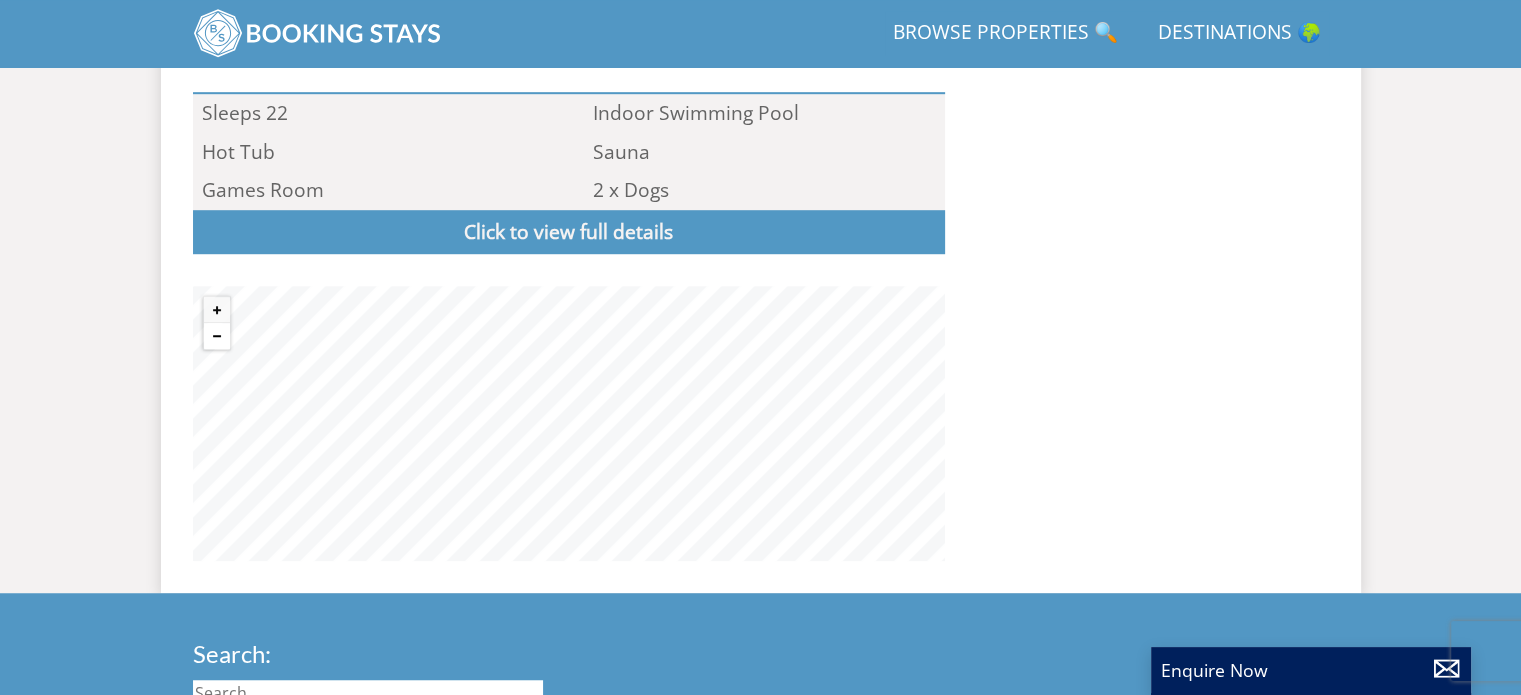 click at bounding box center [217, 336] 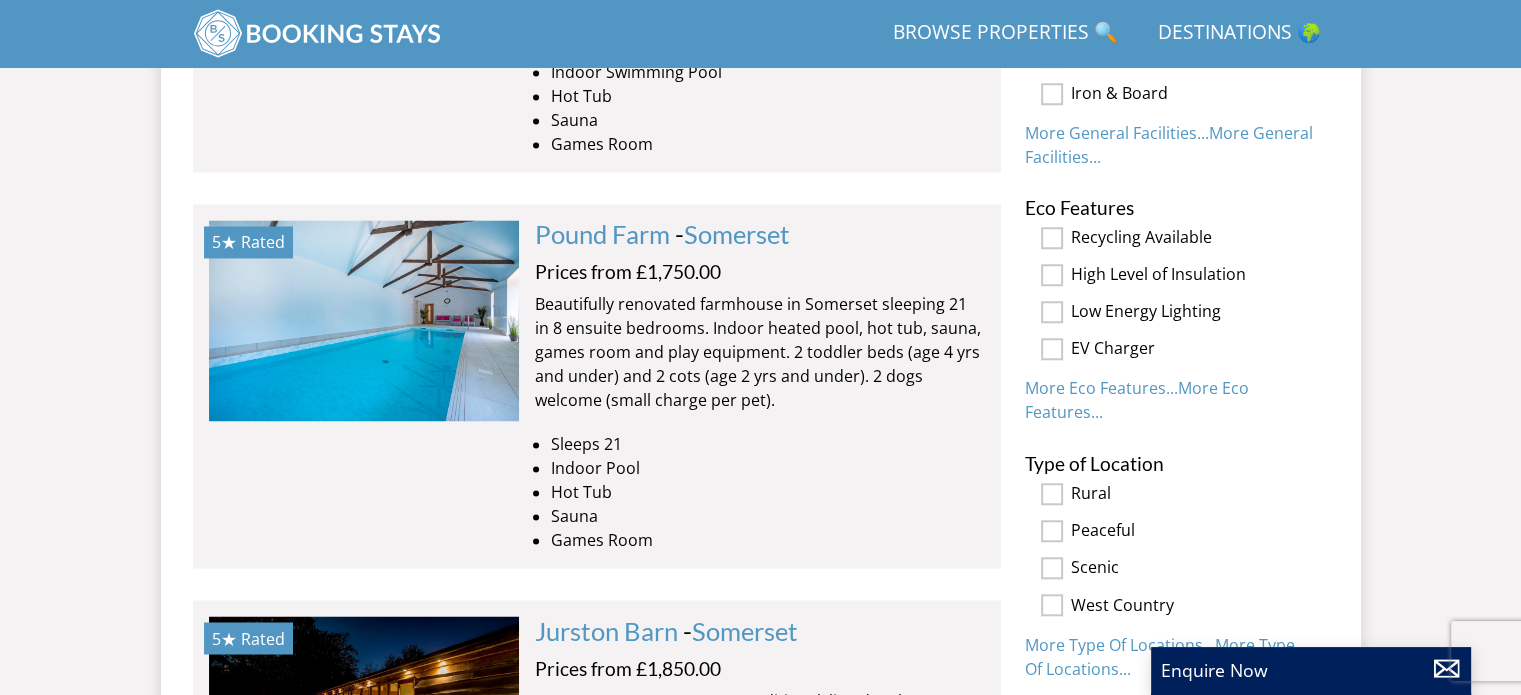 scroll, scrollTop: 3272, scrollLeft: 0, axis: vertical 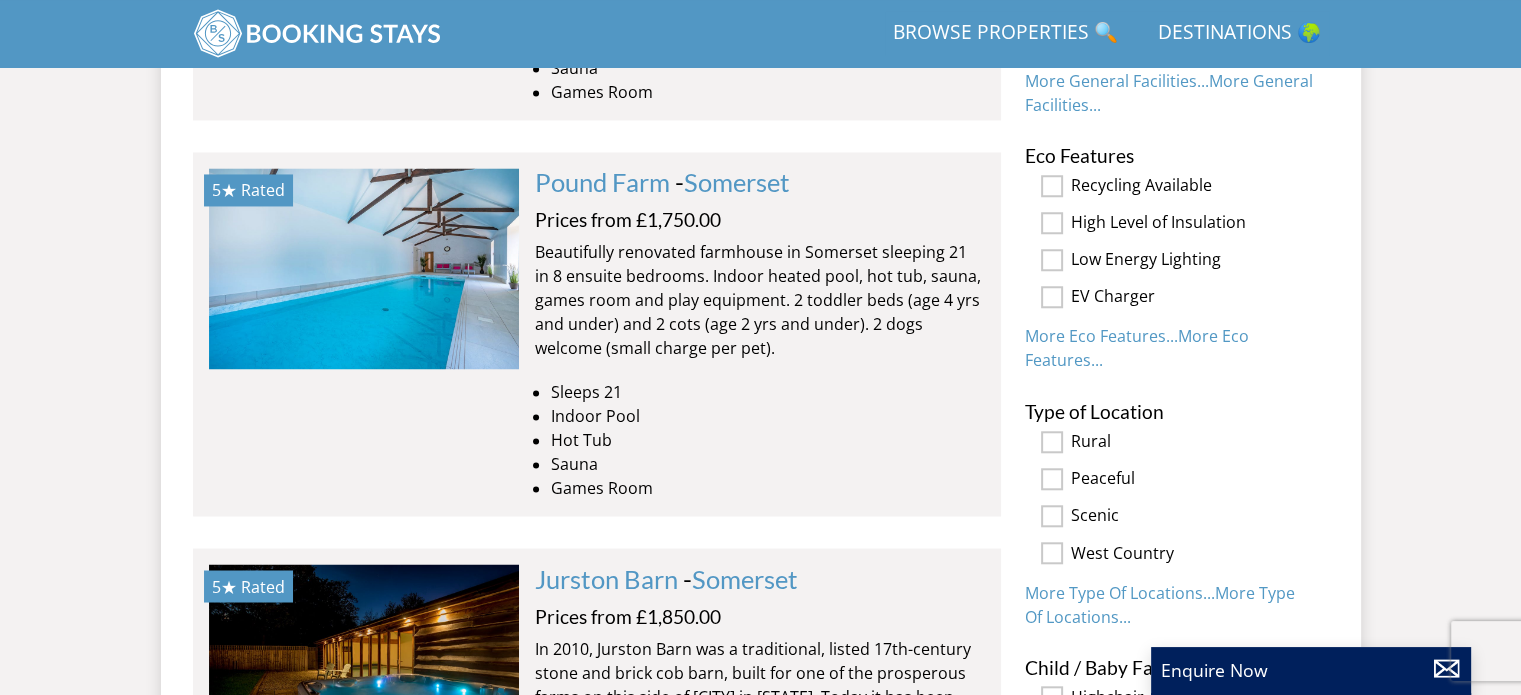 click on "Prices from £1,750.00" at bounding box center [760, 219] 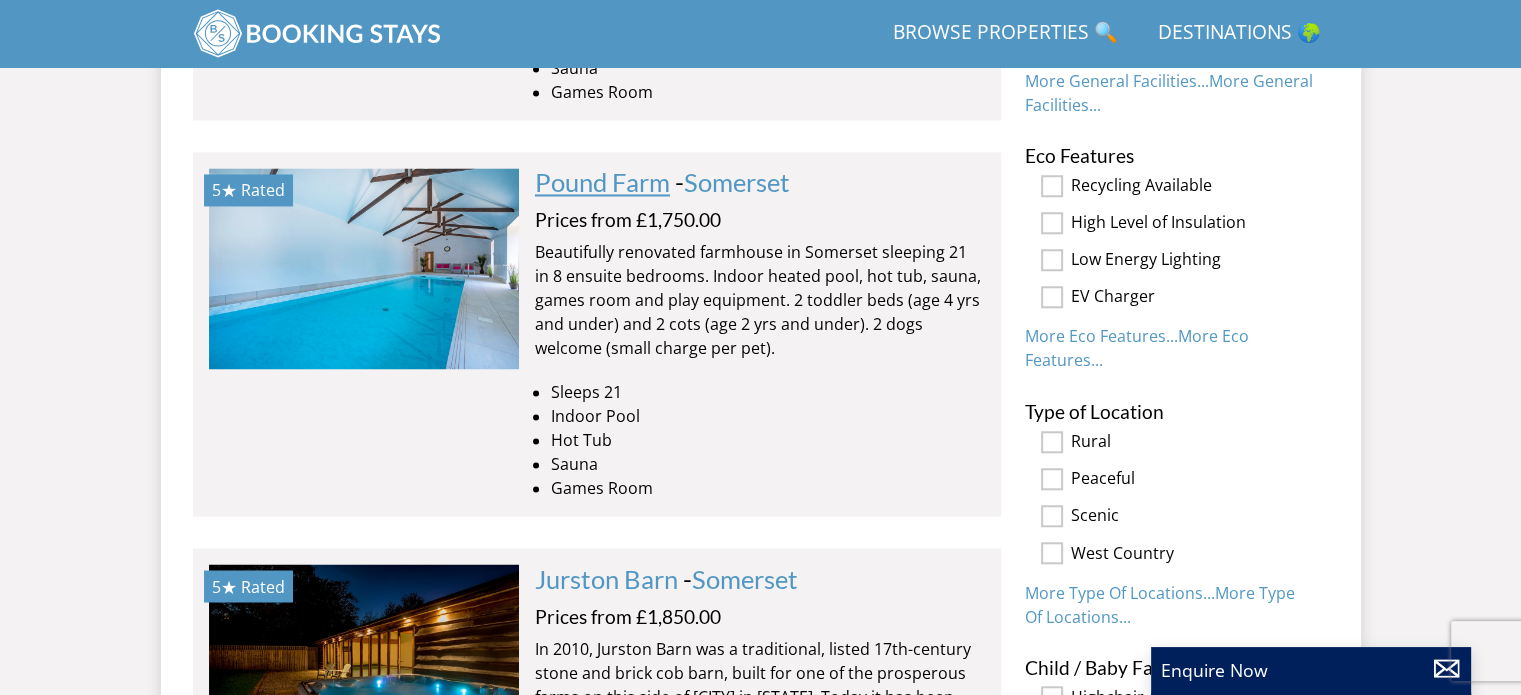 click on "Pound Farm" at bounding box center [602, 182] 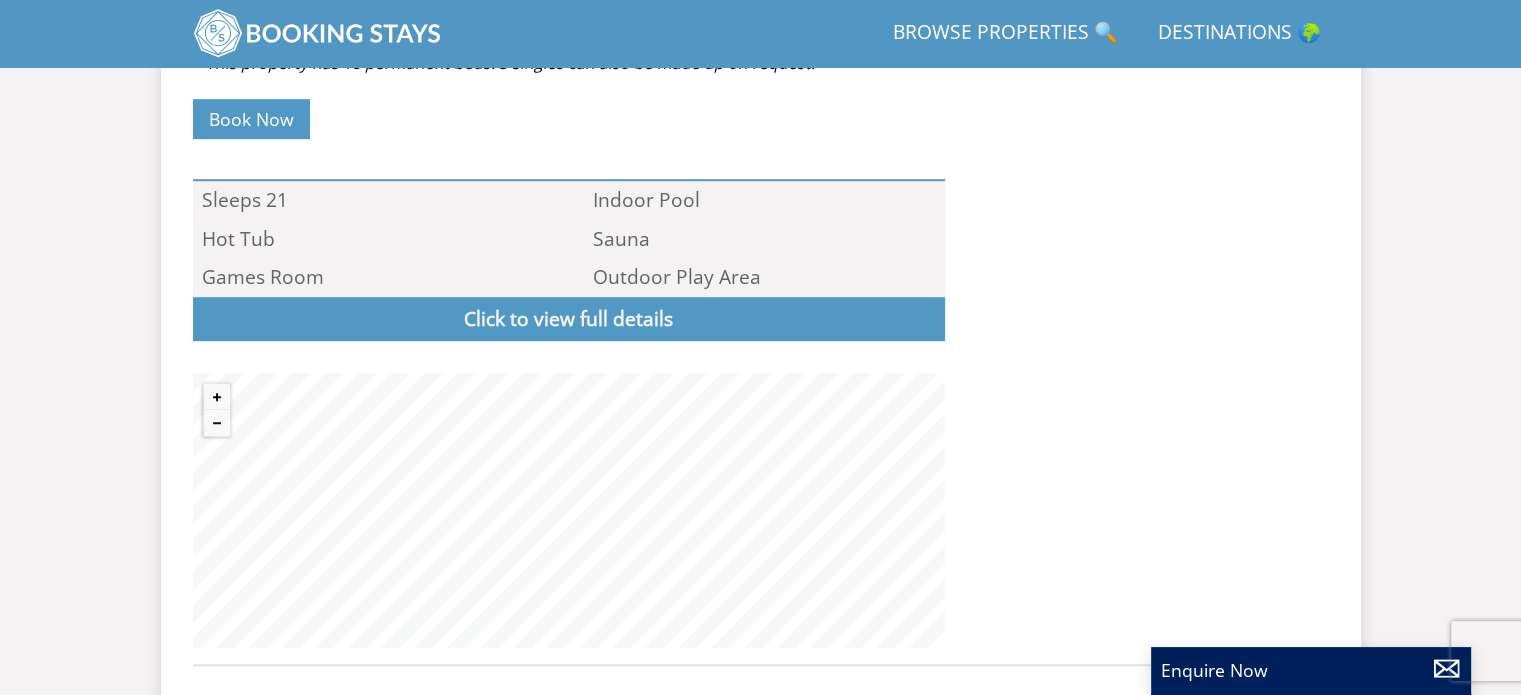 scroll, scrollTop: 1423, scrollLeft: 0, axis: vertical 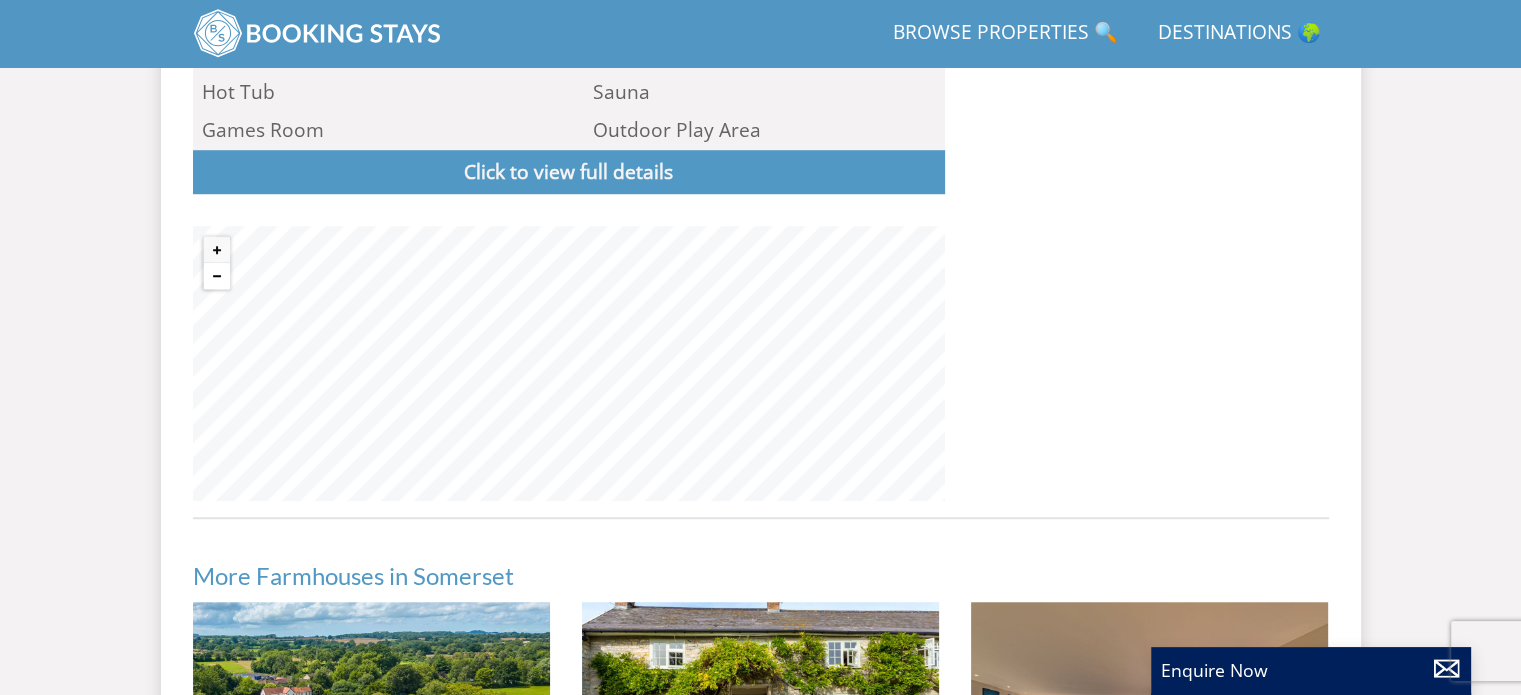 click at bounding box center (217, 276) 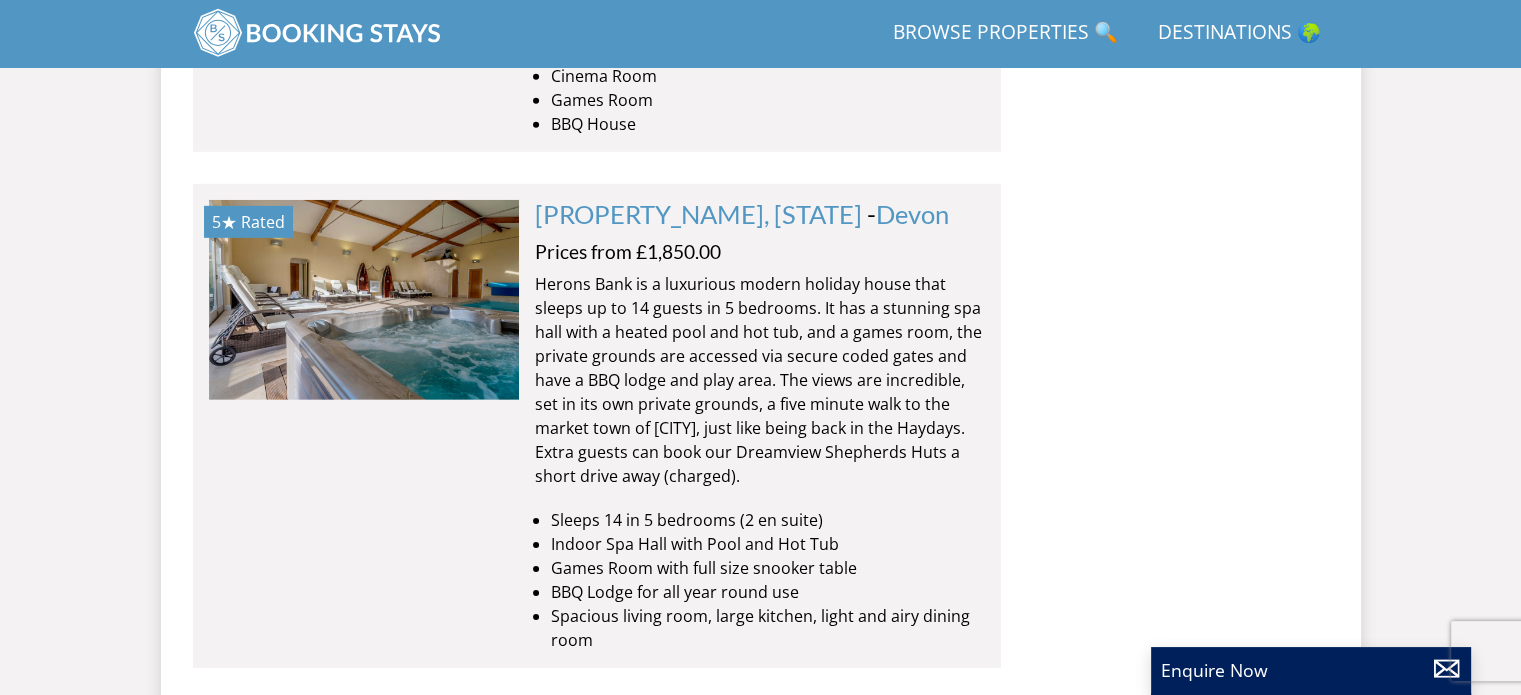 scroll, scrollTop: 6198, scrollLeft: 0, axis: vertical 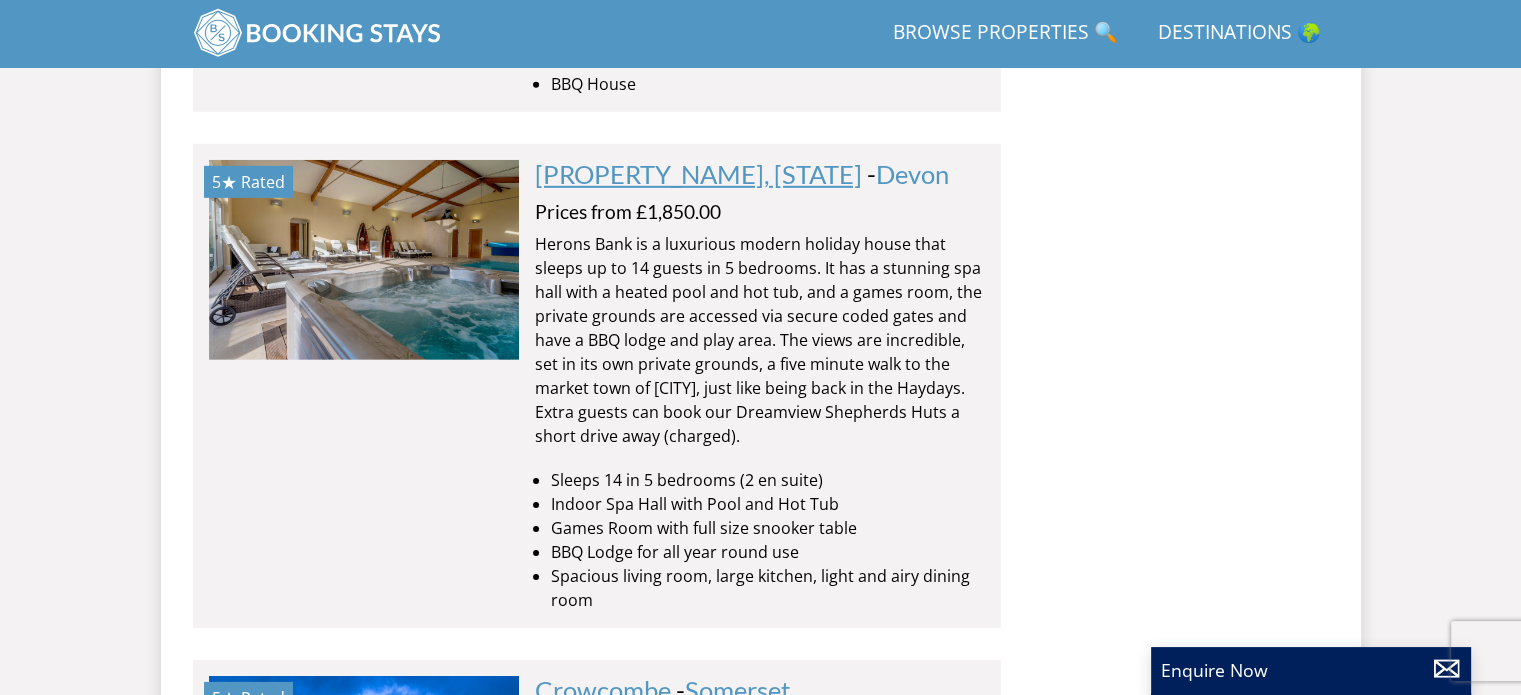 click on "[FIRST] [LAST], [STATE]" at bounding box center (698, 174) 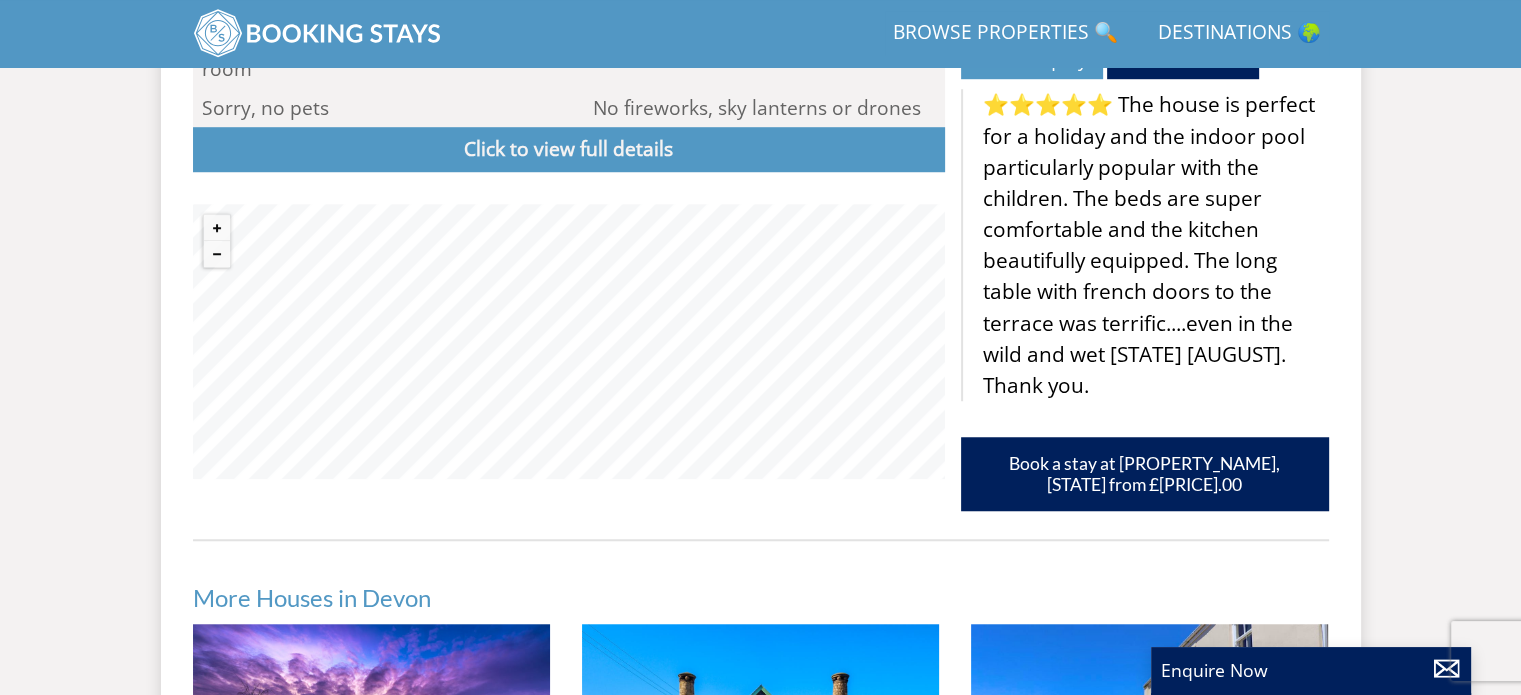 scroll, scrollTop: 1575, scrollLeft: 0, axis: vertical 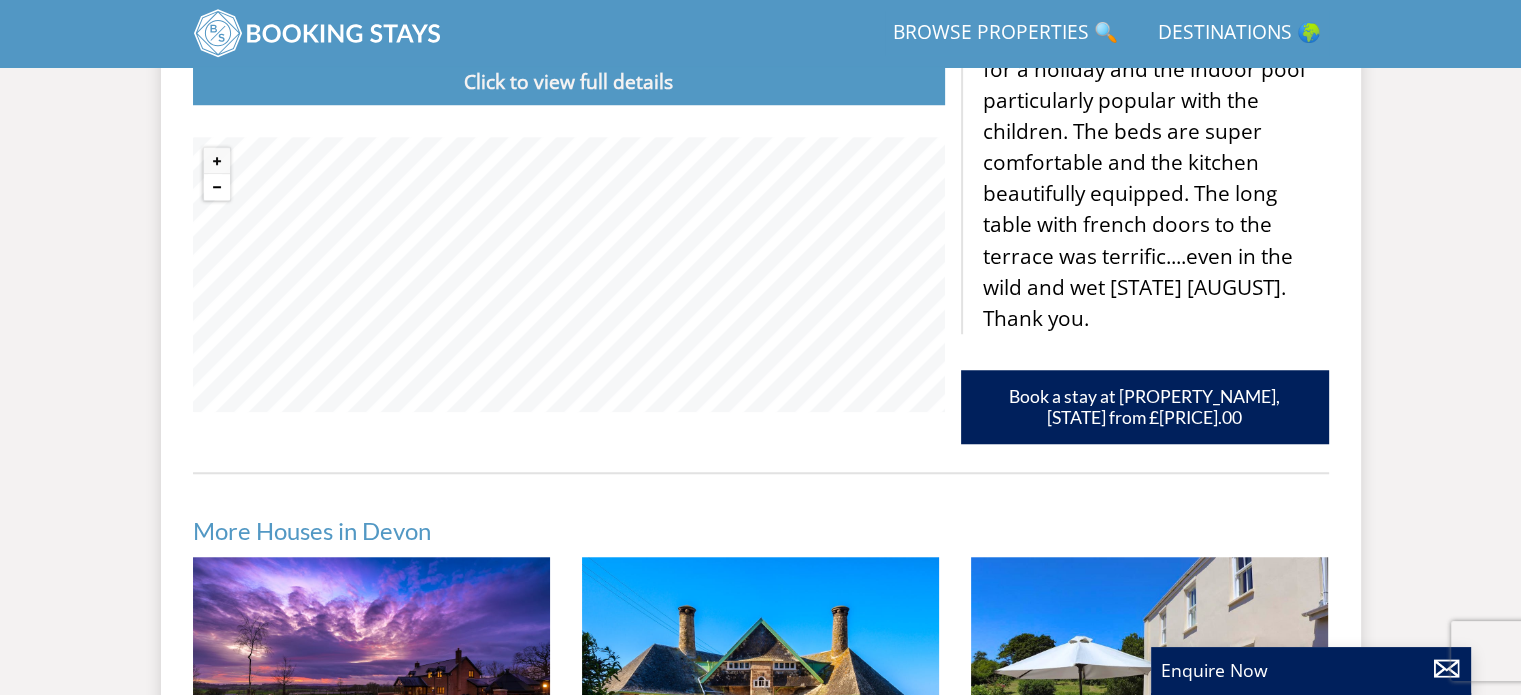 click at bounding box center [217, 187] 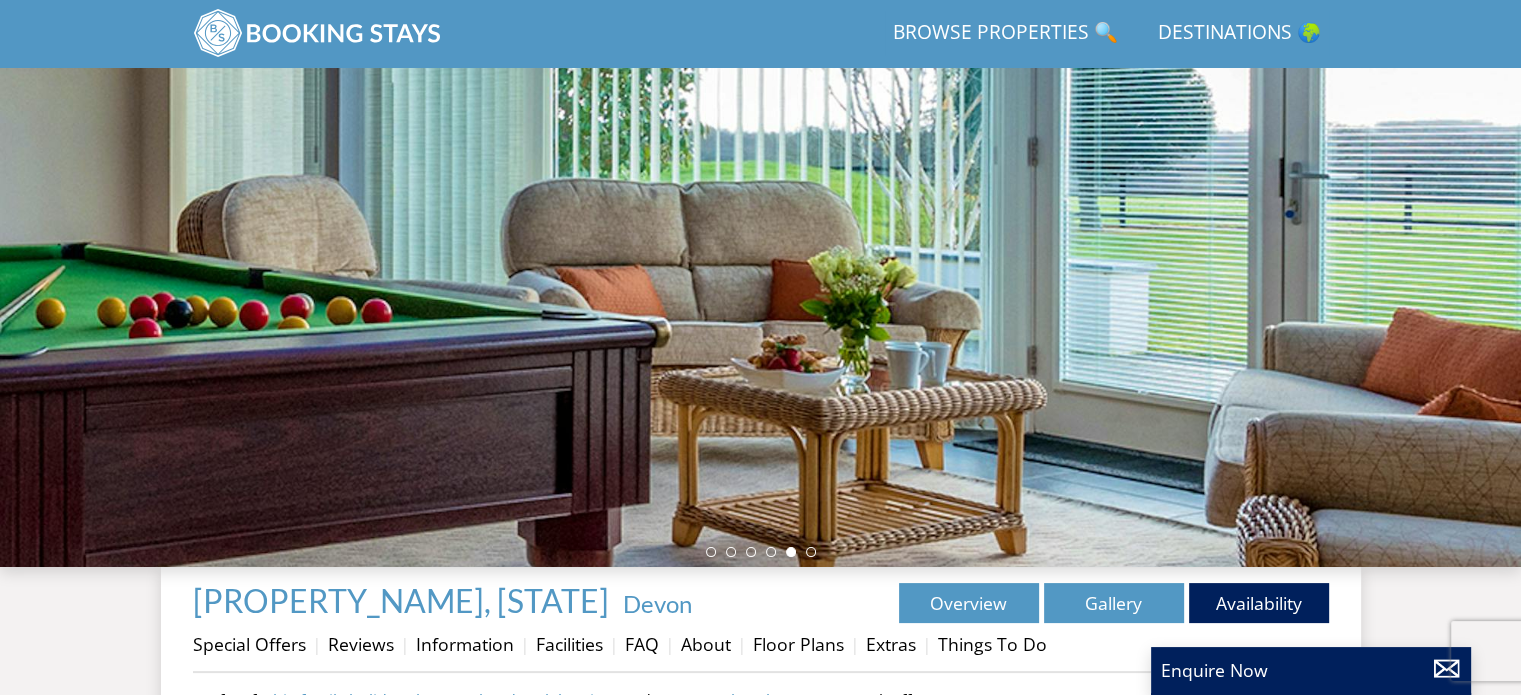scroll, scrollTop: 191, scrollLeft: 0, axis: vertical 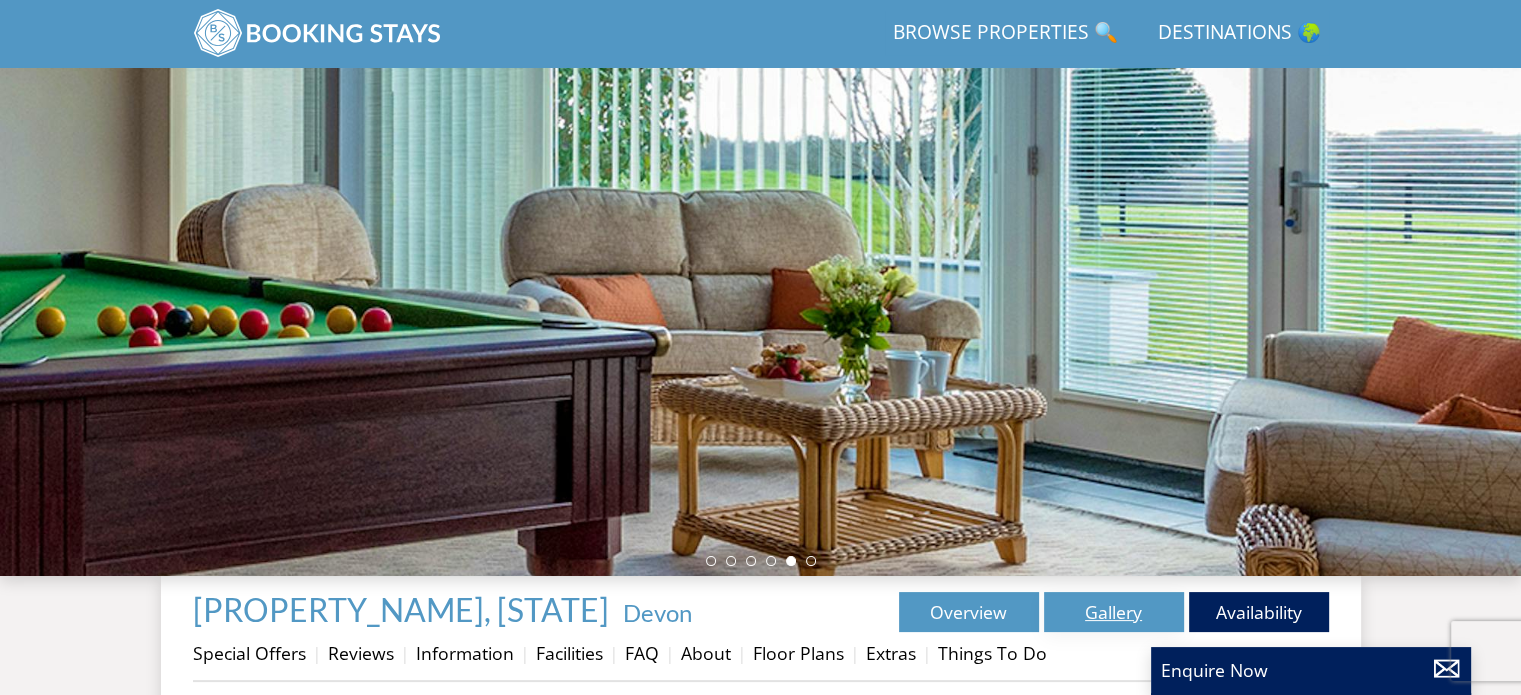 click on "Gallery" at bounding box center (1114, 612) 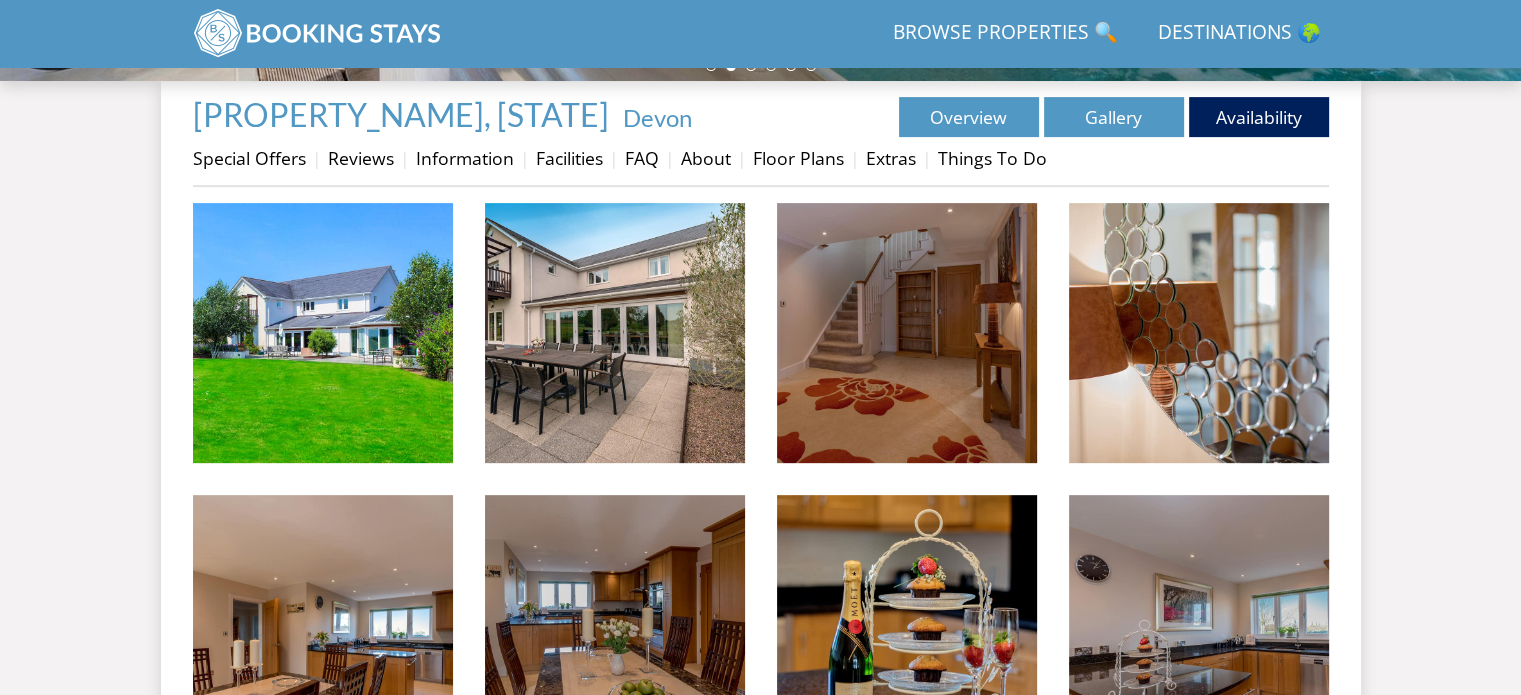 scroll, scrollTop: 705, scrollLeft: 0, axis: vertical 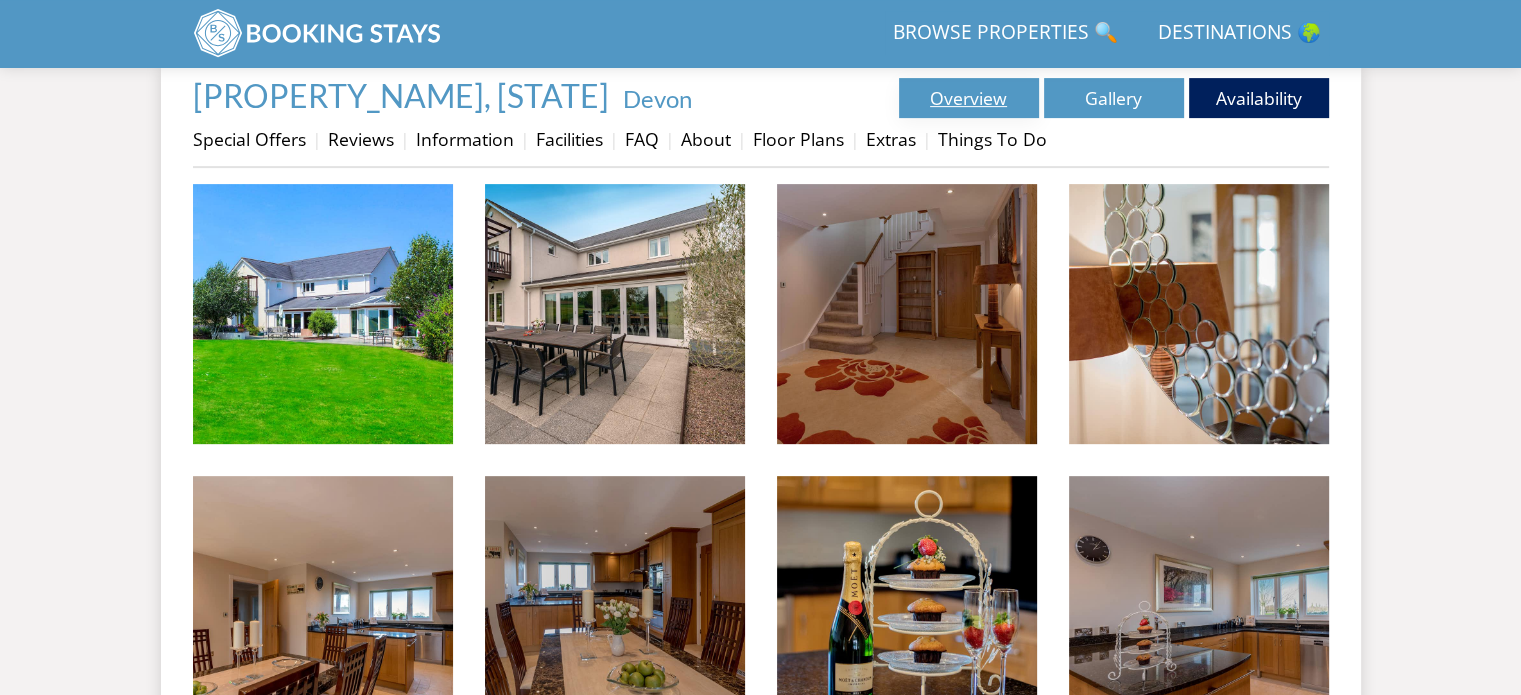 click on "Overview" at bounding box center (969, 98) 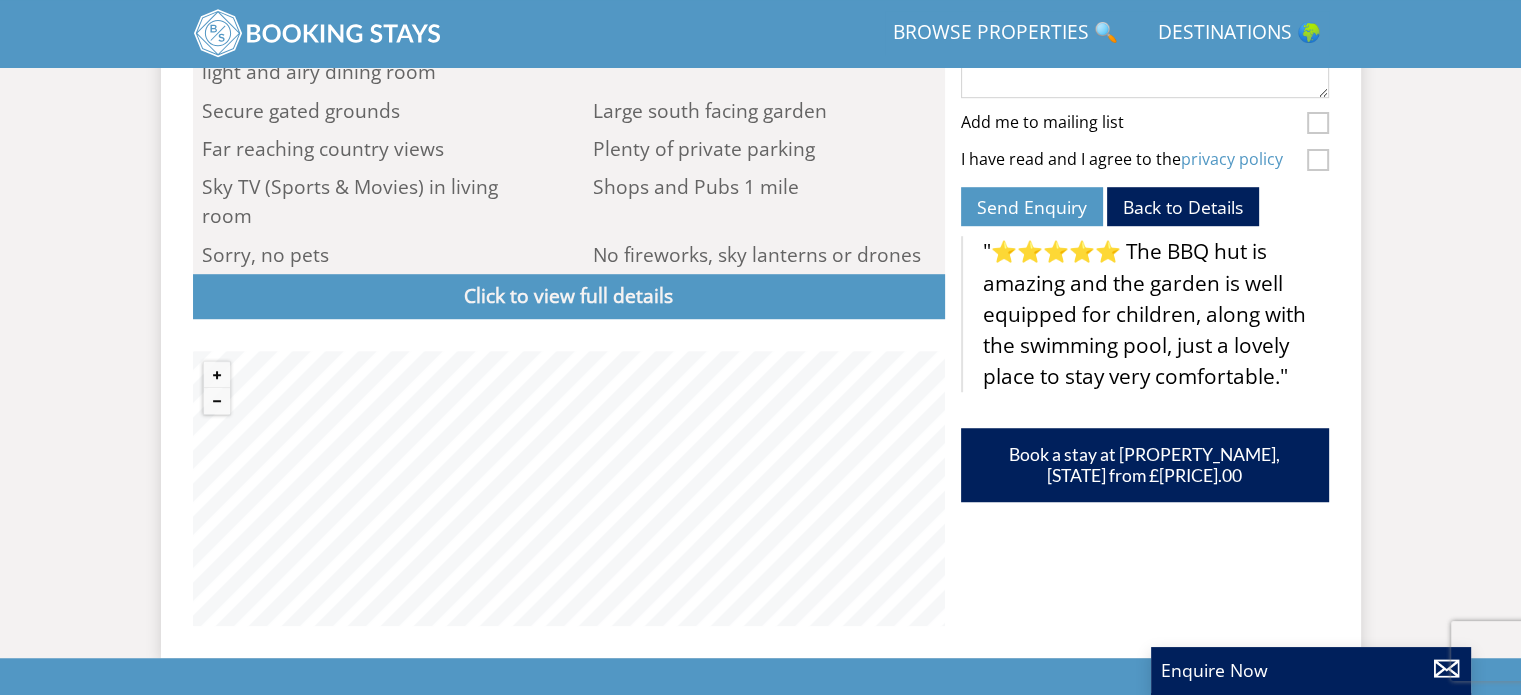 scroll, scrollTop: 1376, scrollLeft: 0, axis: vertical 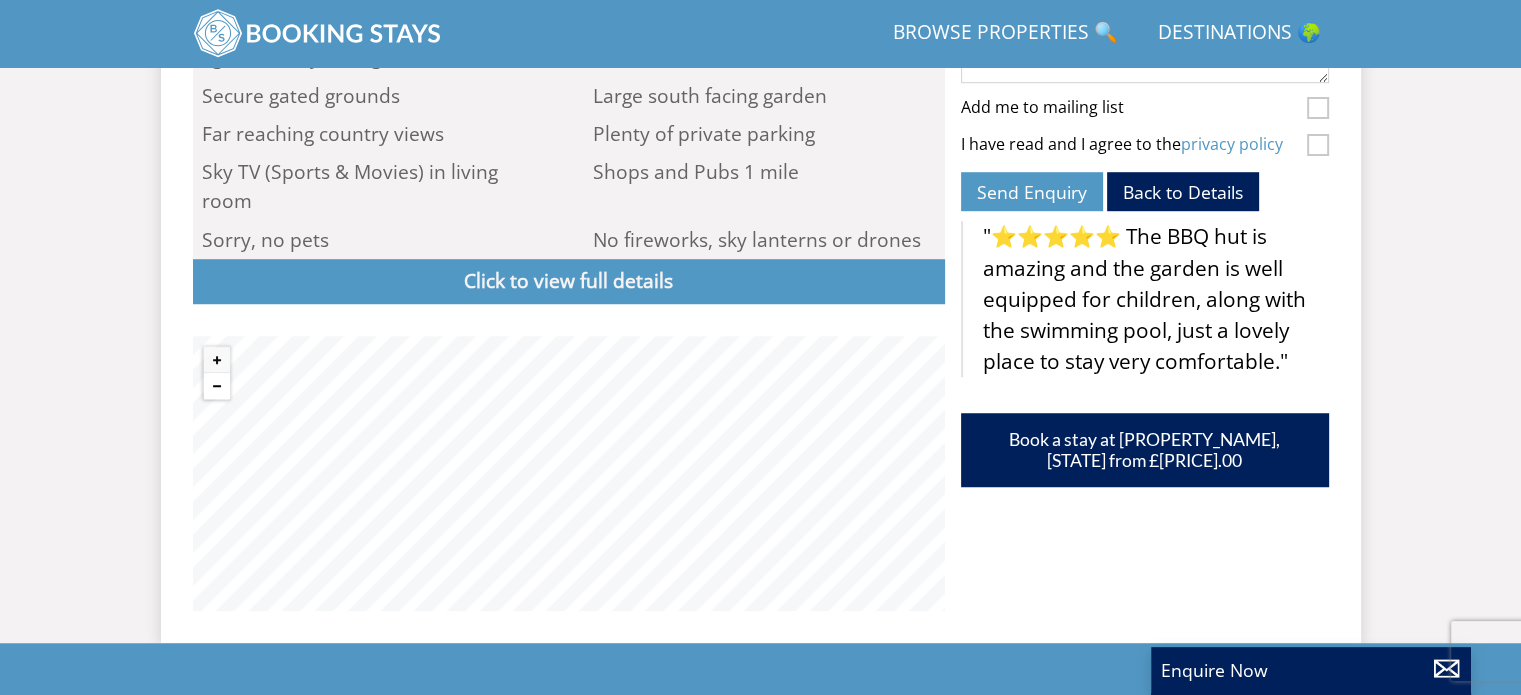 click at bounding box center [217, 386] 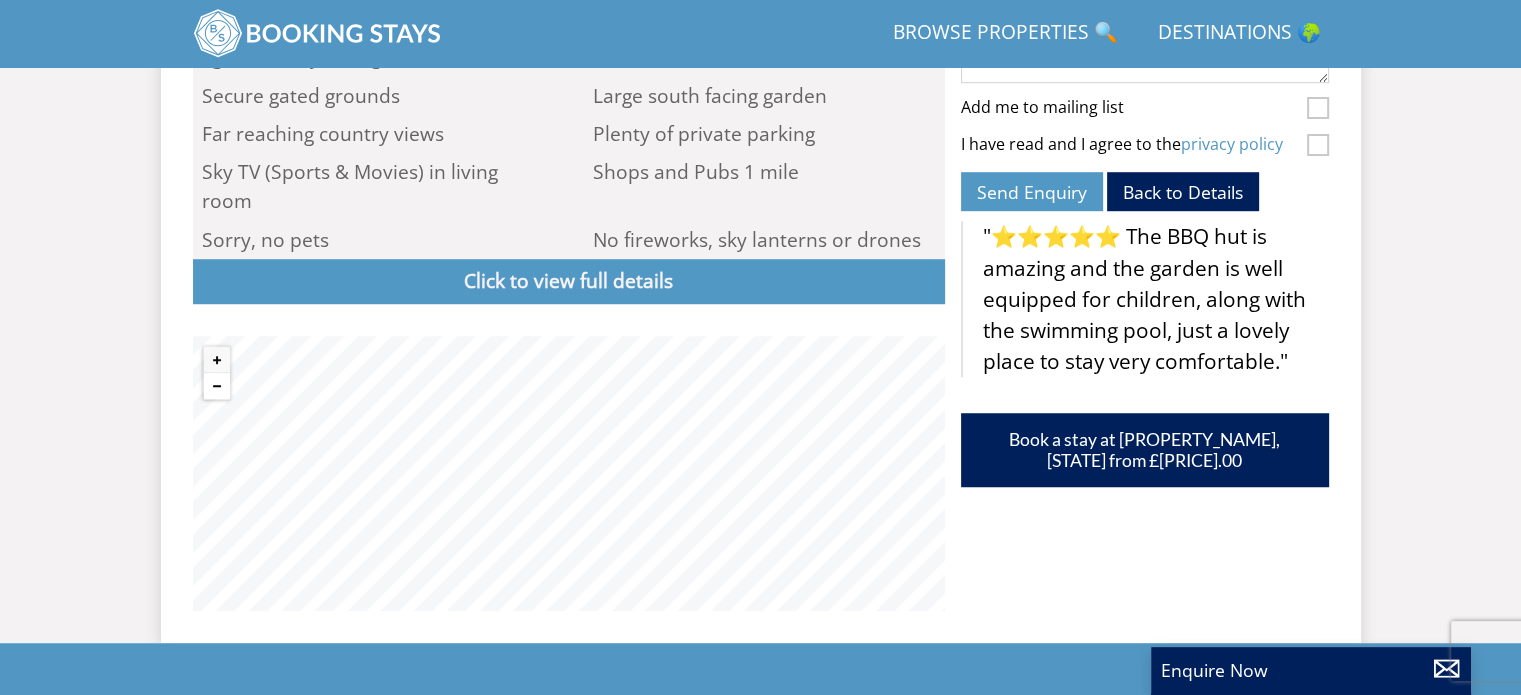 click at bounding box center (217, 386) 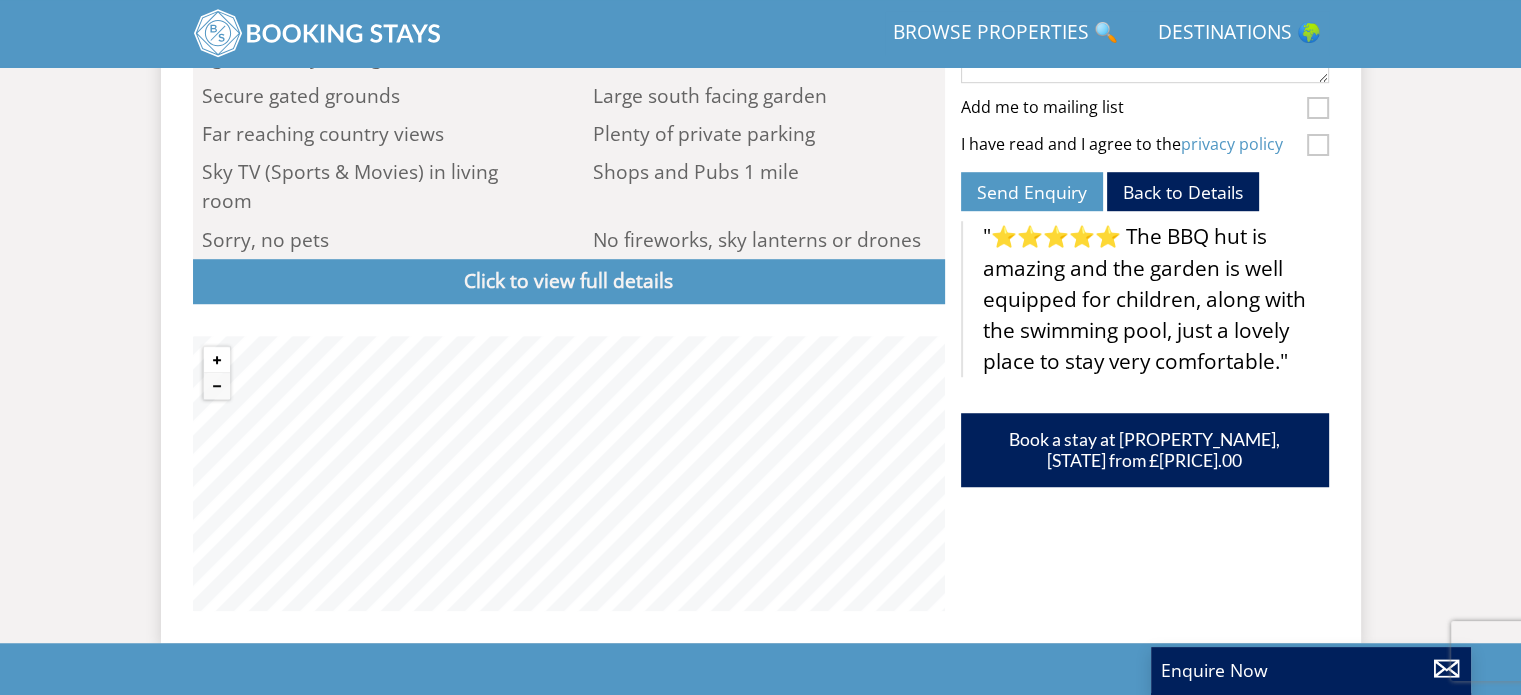 click at bounding box center (217, 360) 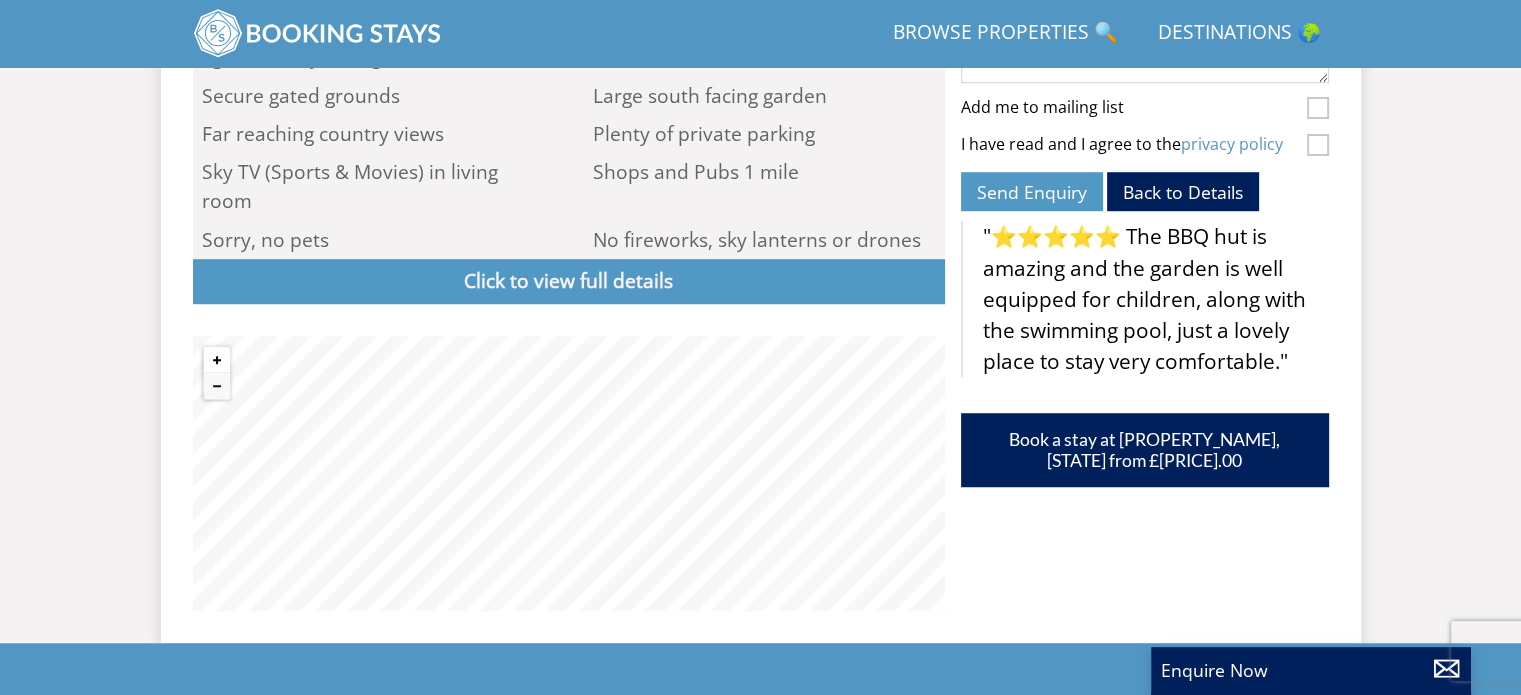click at bounding box center (217, 360) 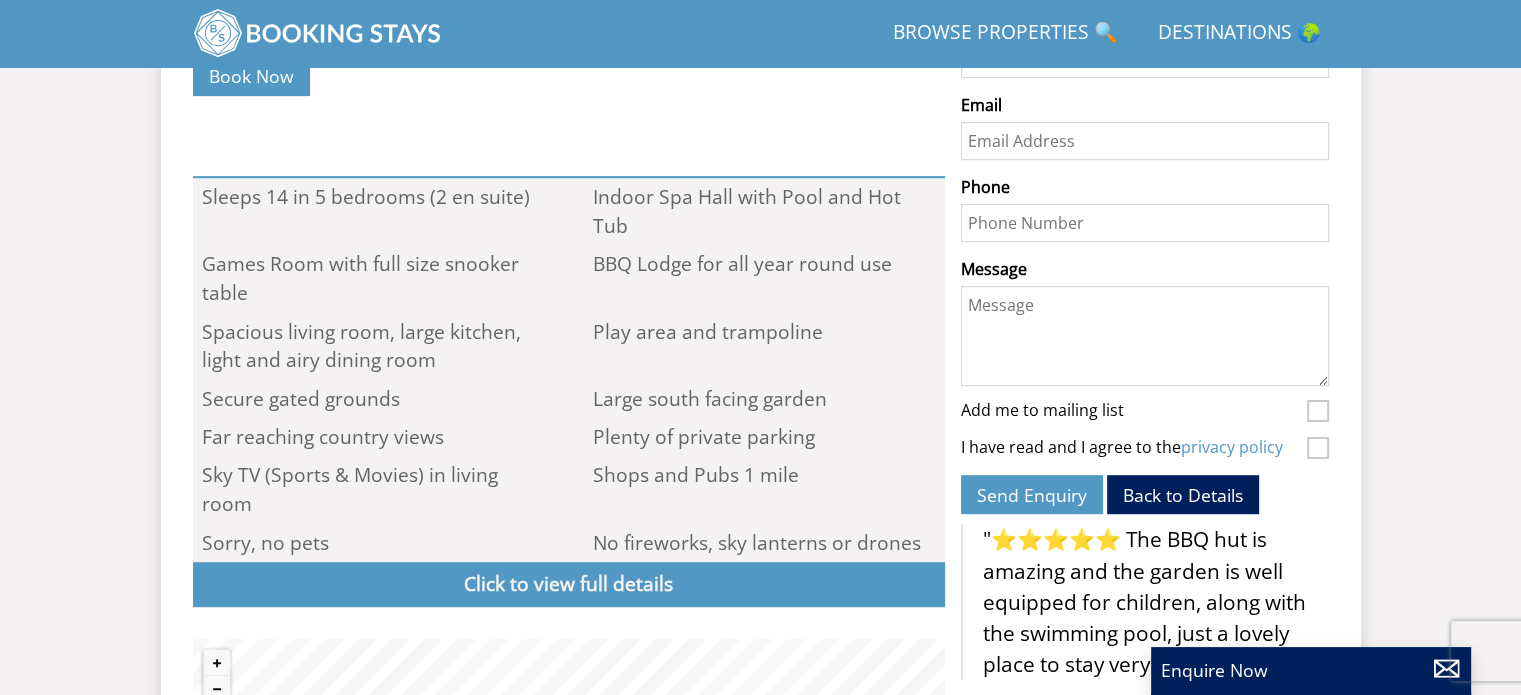 scroll, scrollTop: 1056, scrollLeft: 0, axis: vertical 